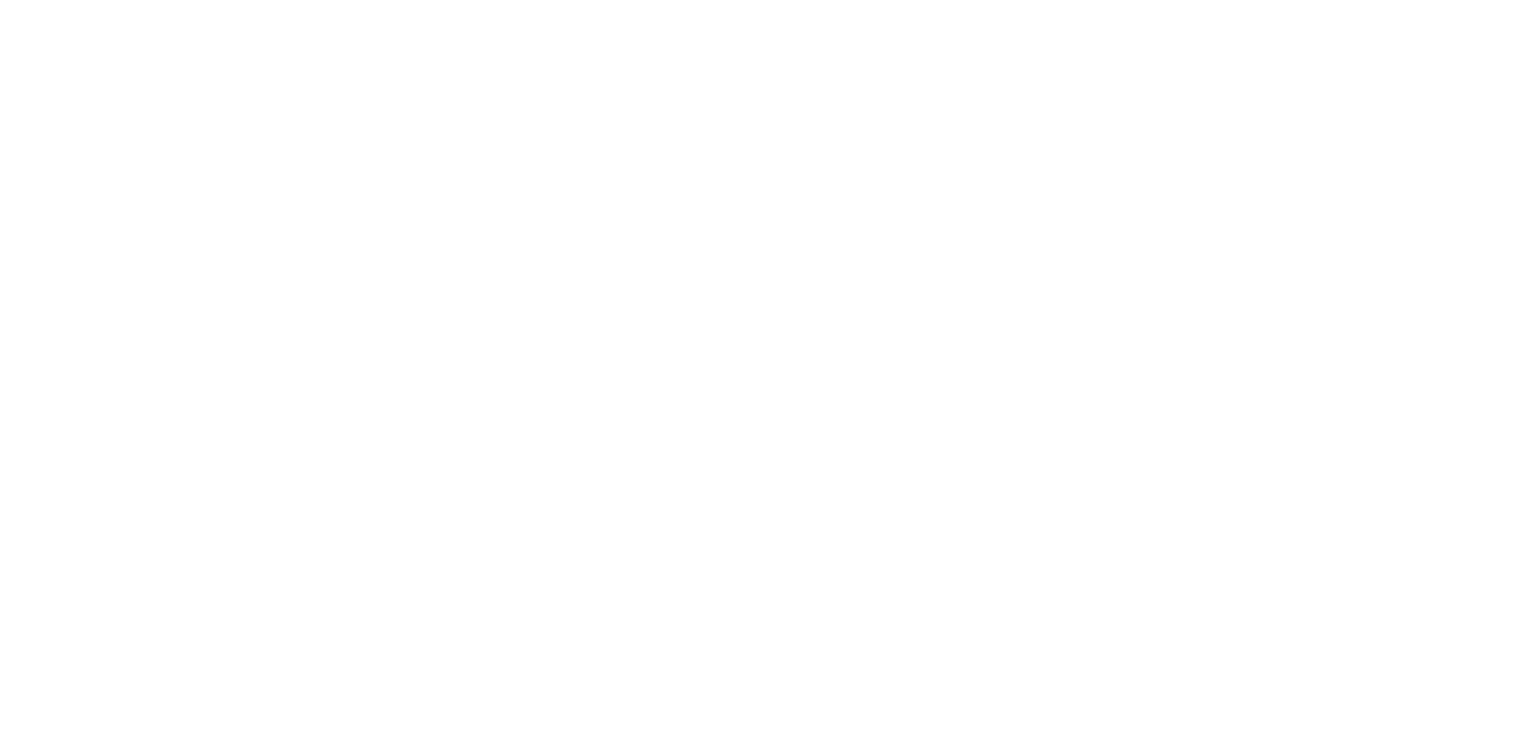 scroll, scrollTop: 0, scrollLeft: 0, axis: both 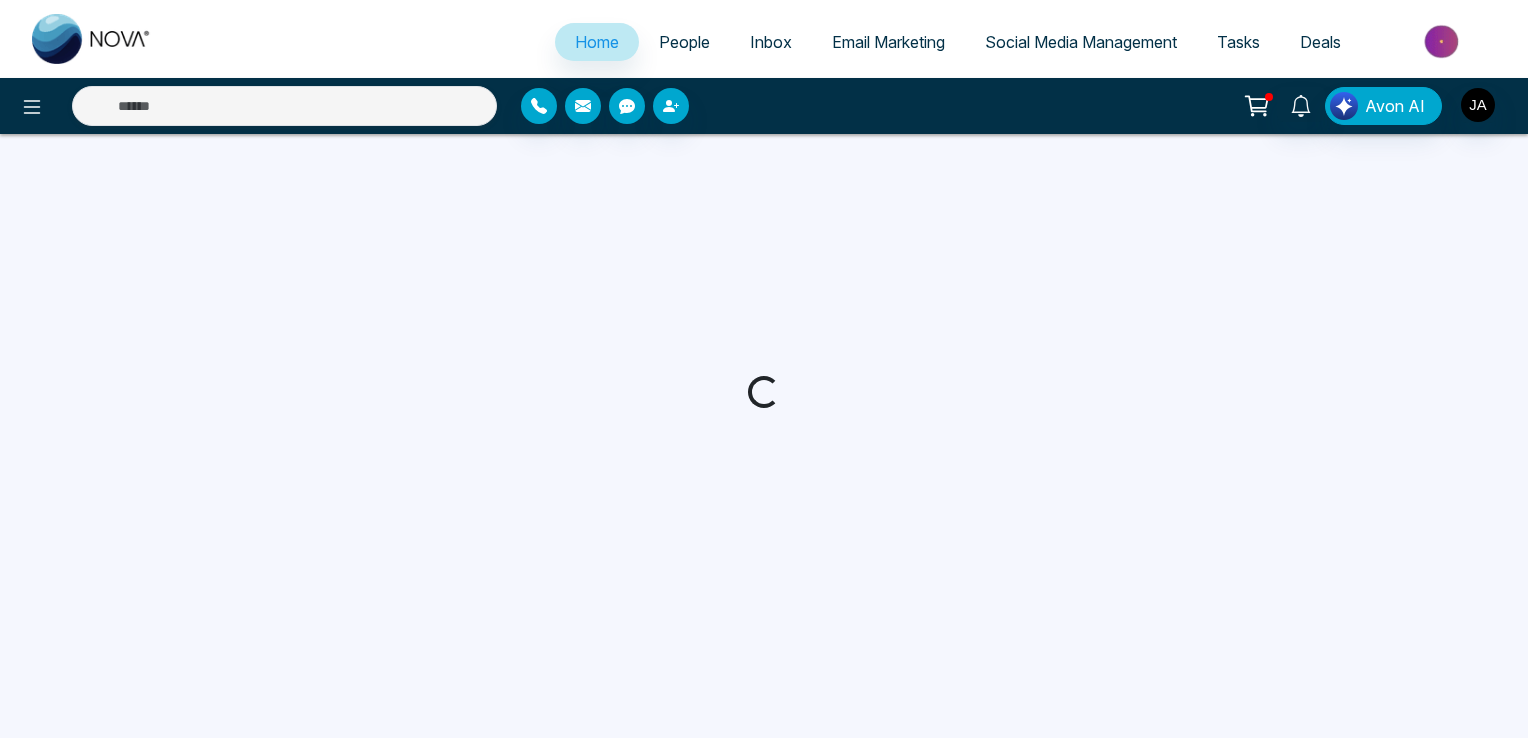 select on "*" 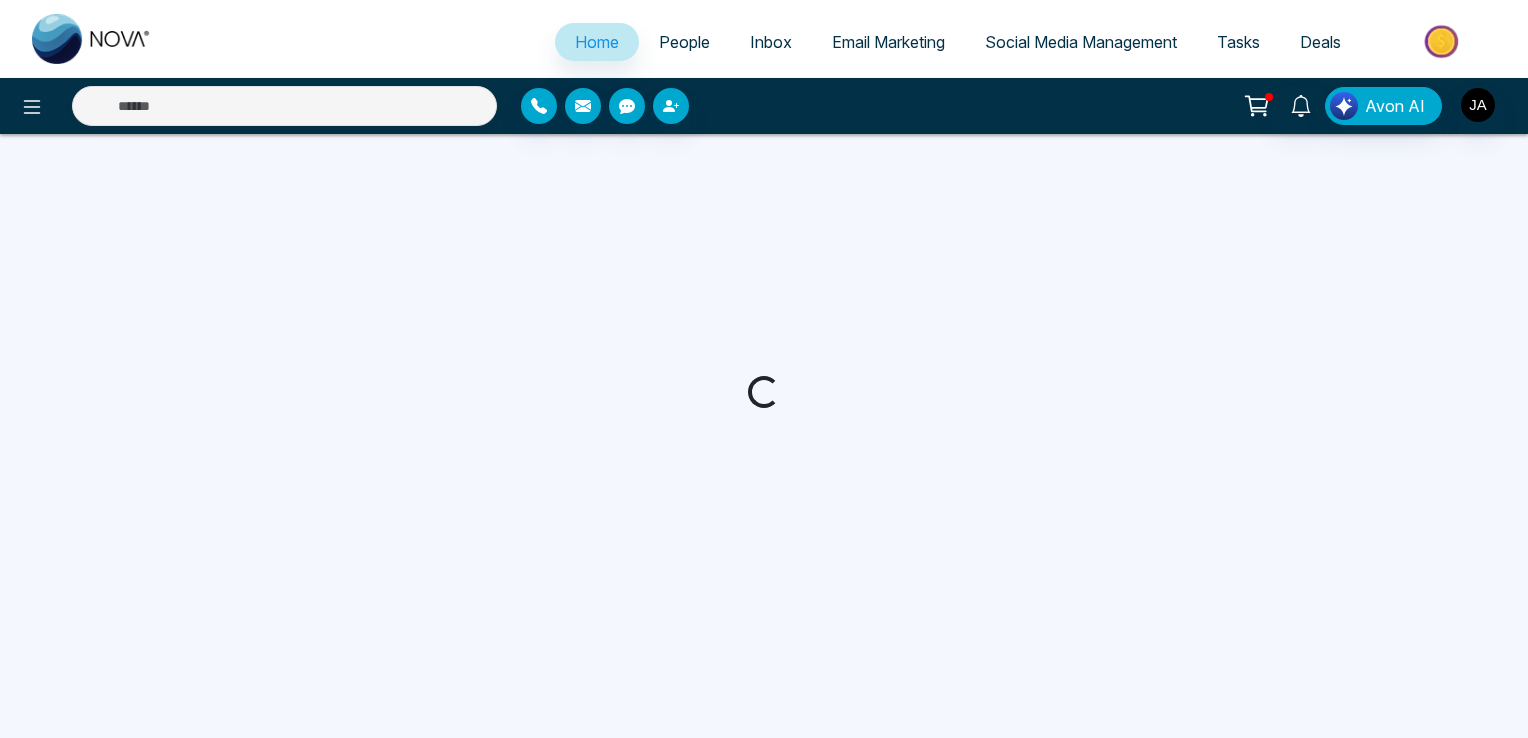 select on "*" 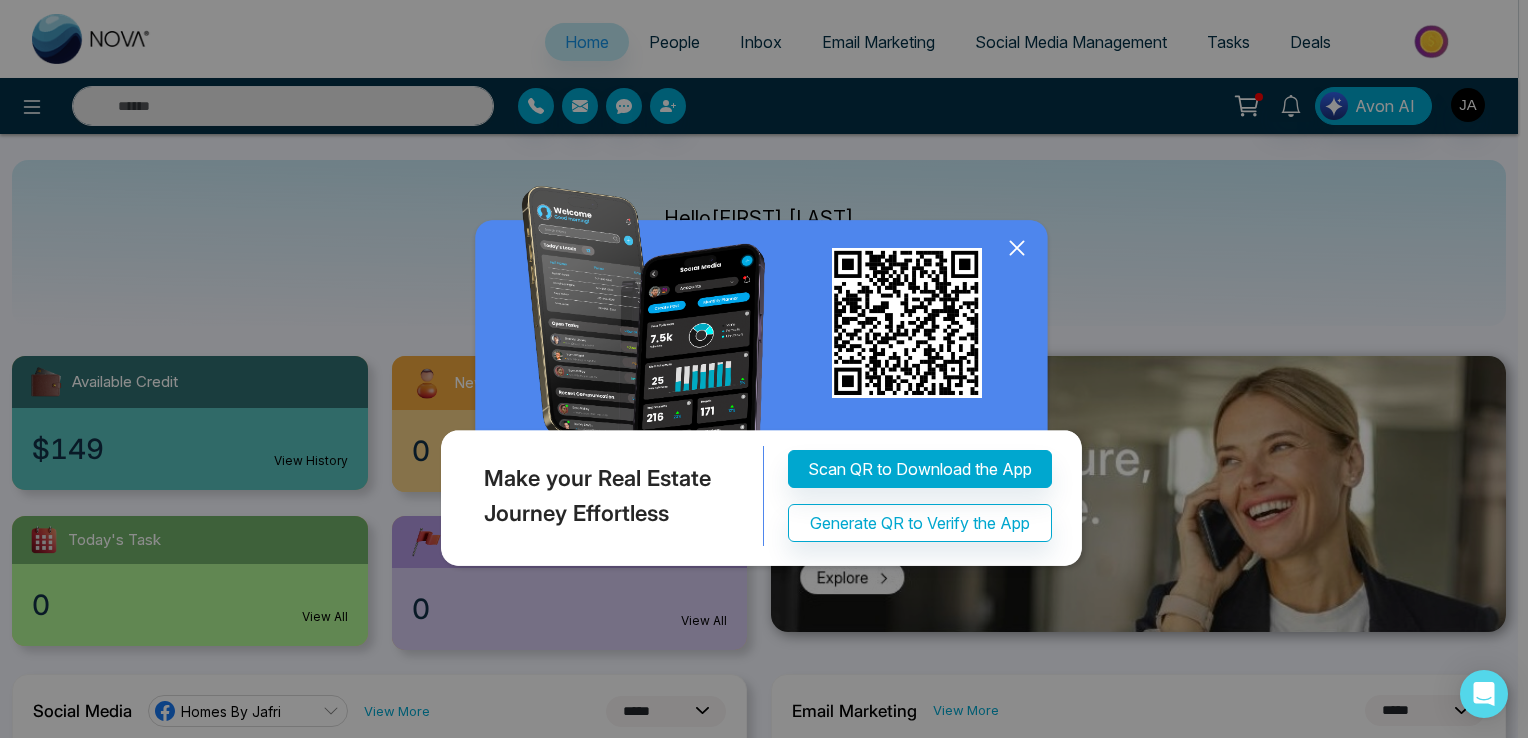 click 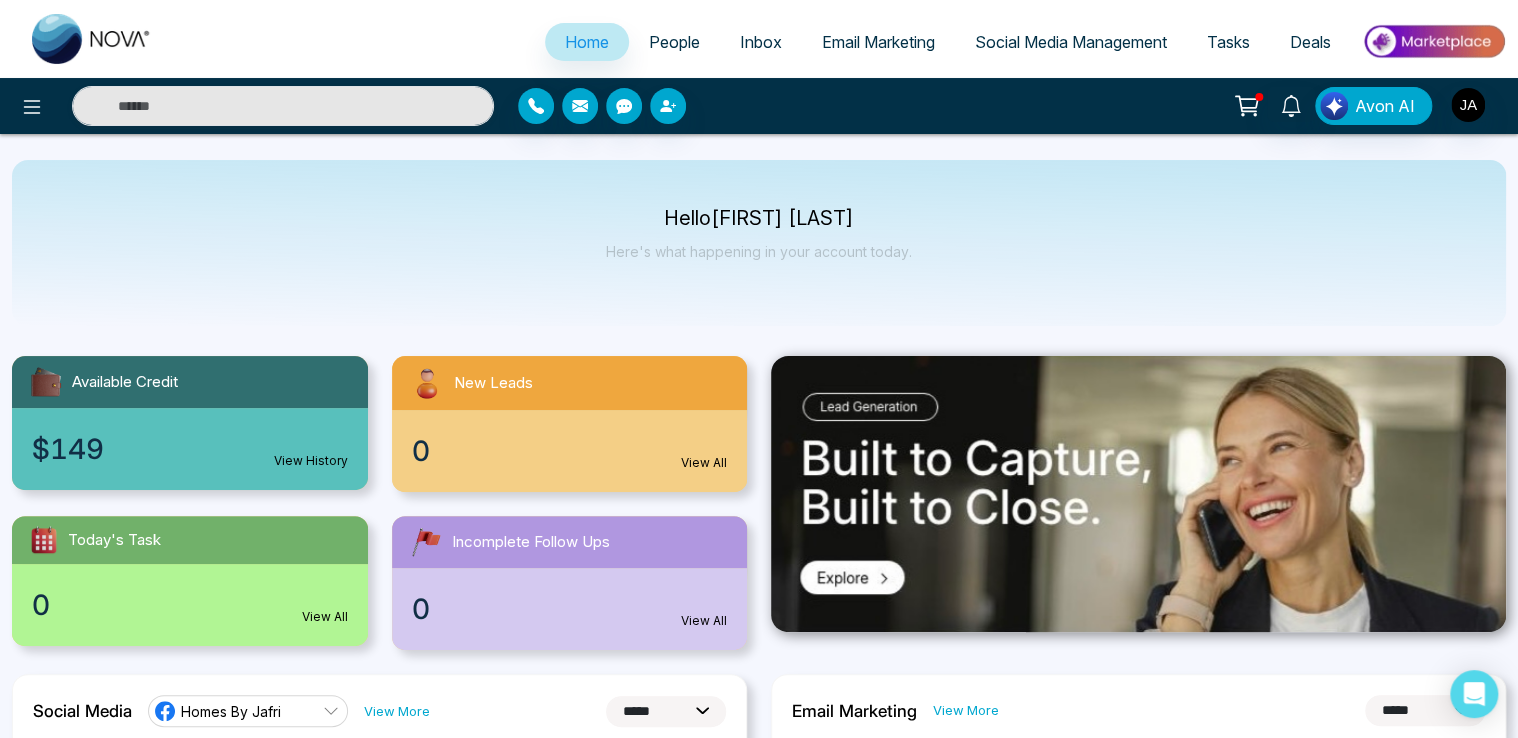 click on "Email Marketing" at bounding box center [878, 42] 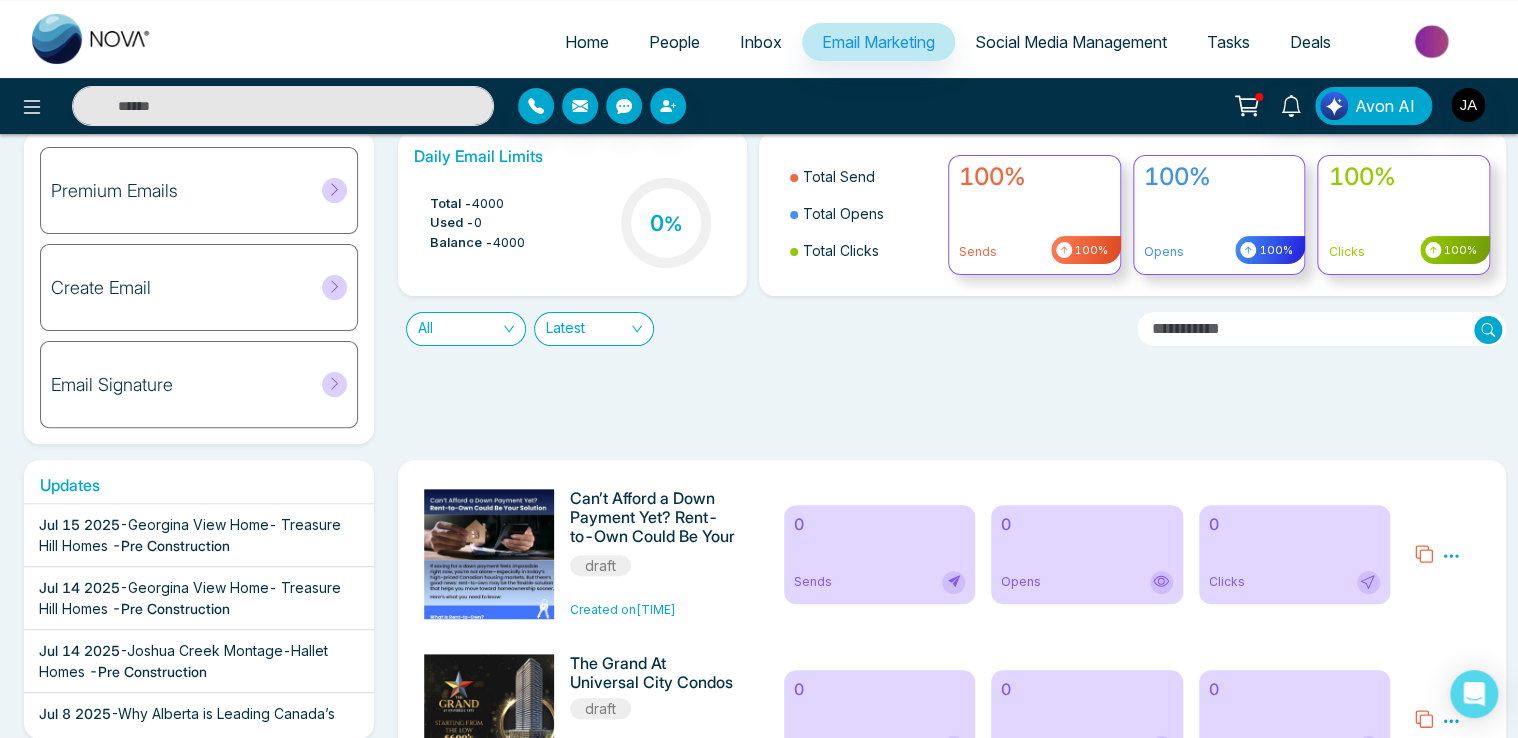 scroll, scrollTop: 0, scrollLeft: 0, axis: both 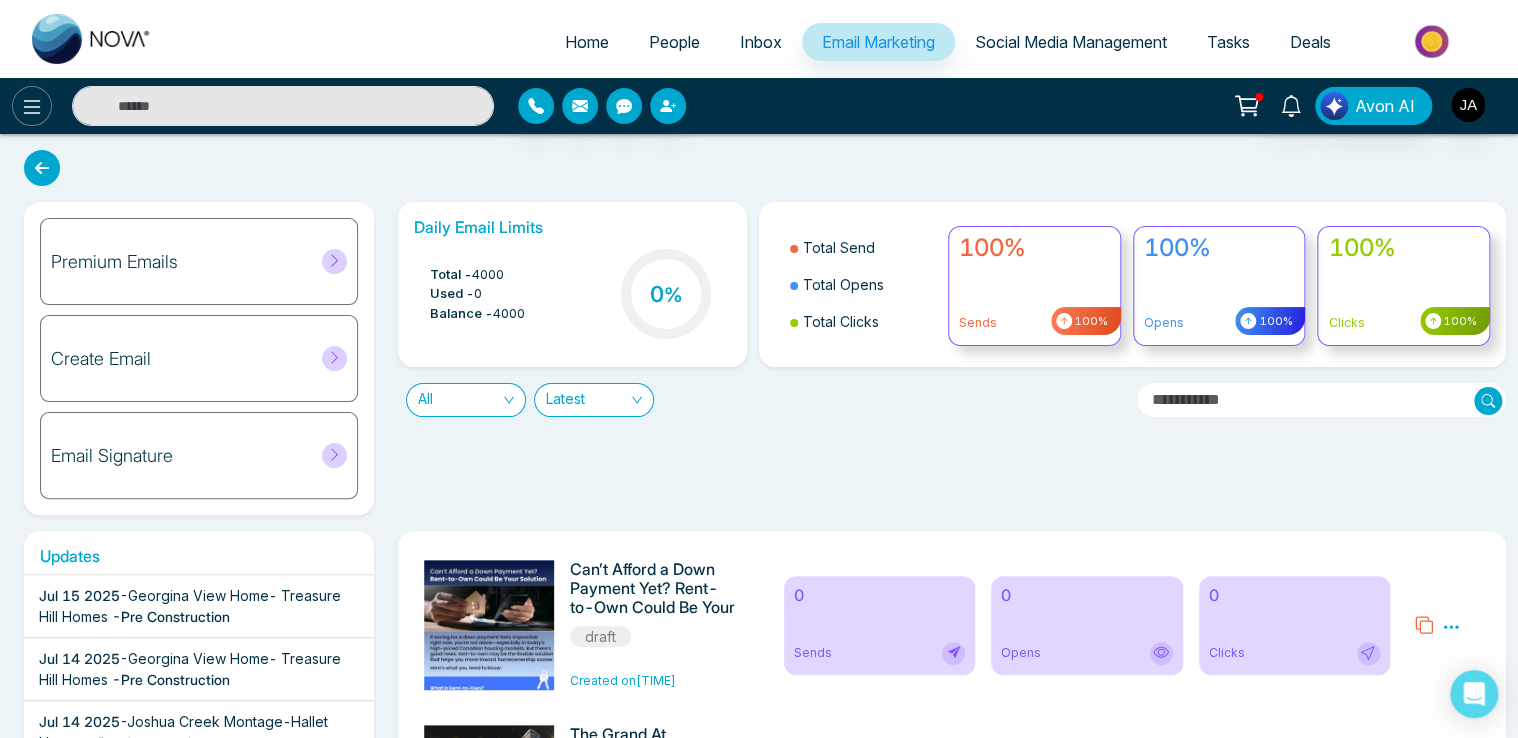 click 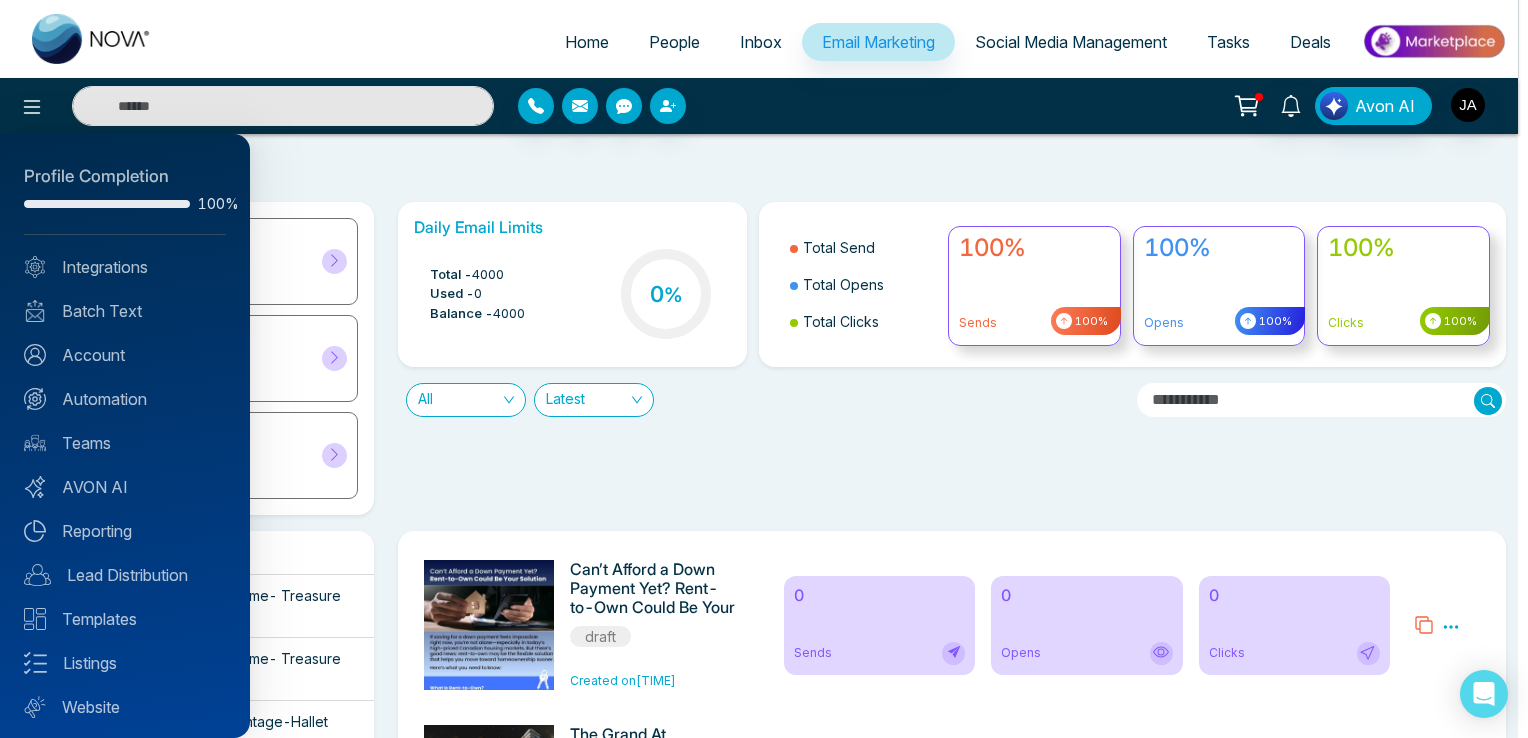 click at bounding box center (764, 369) 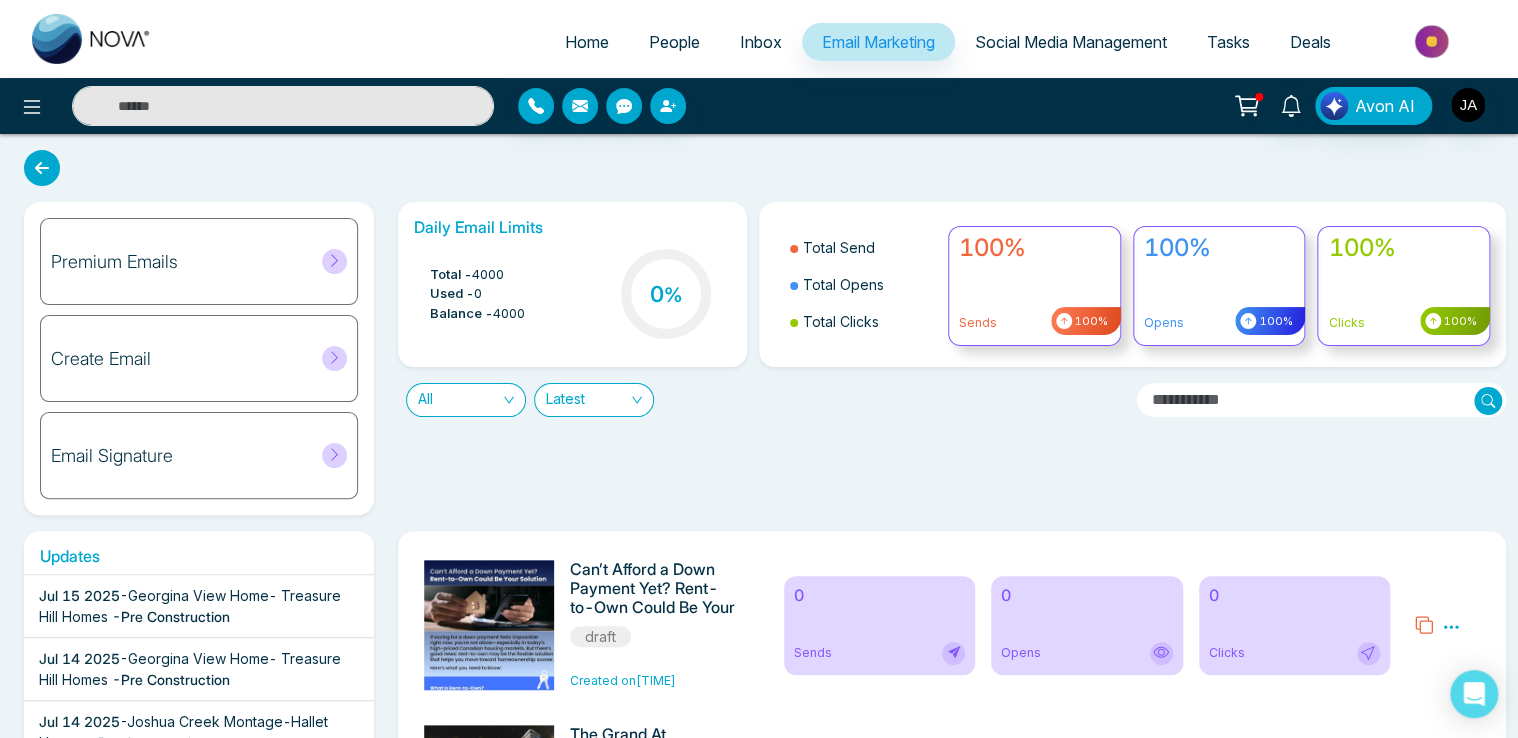 click at bounding box center (283, 106) 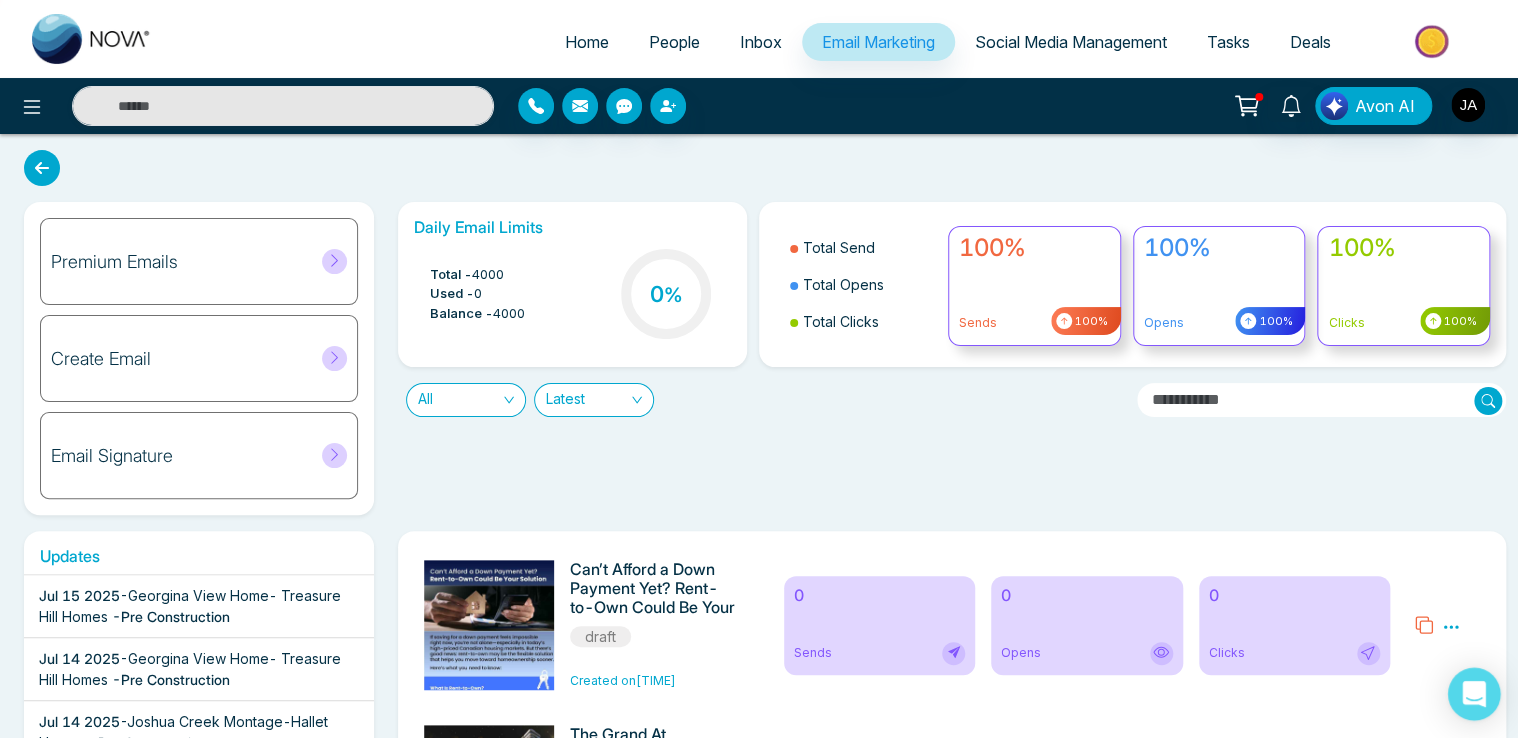 click 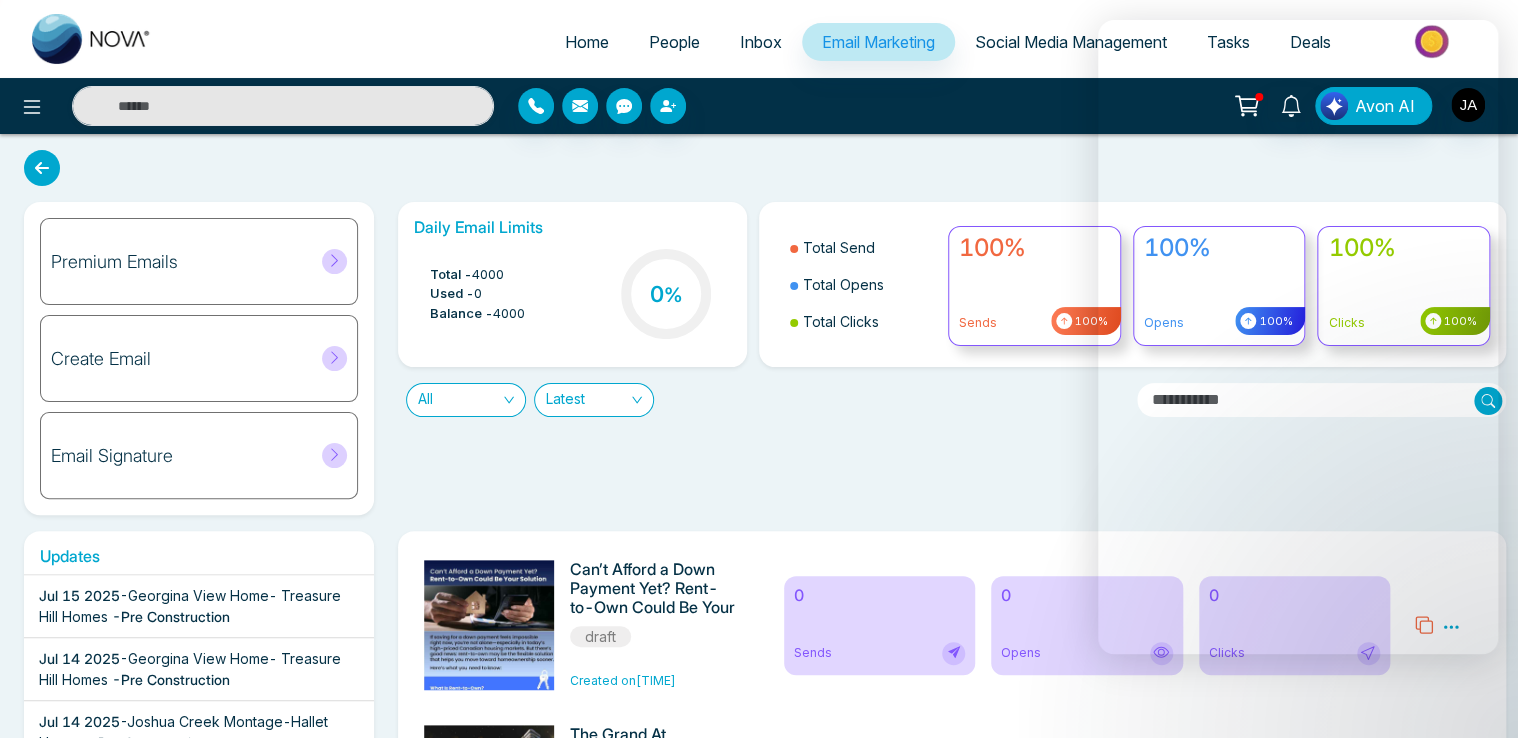 click on "People" at bounding box center [674, 42] 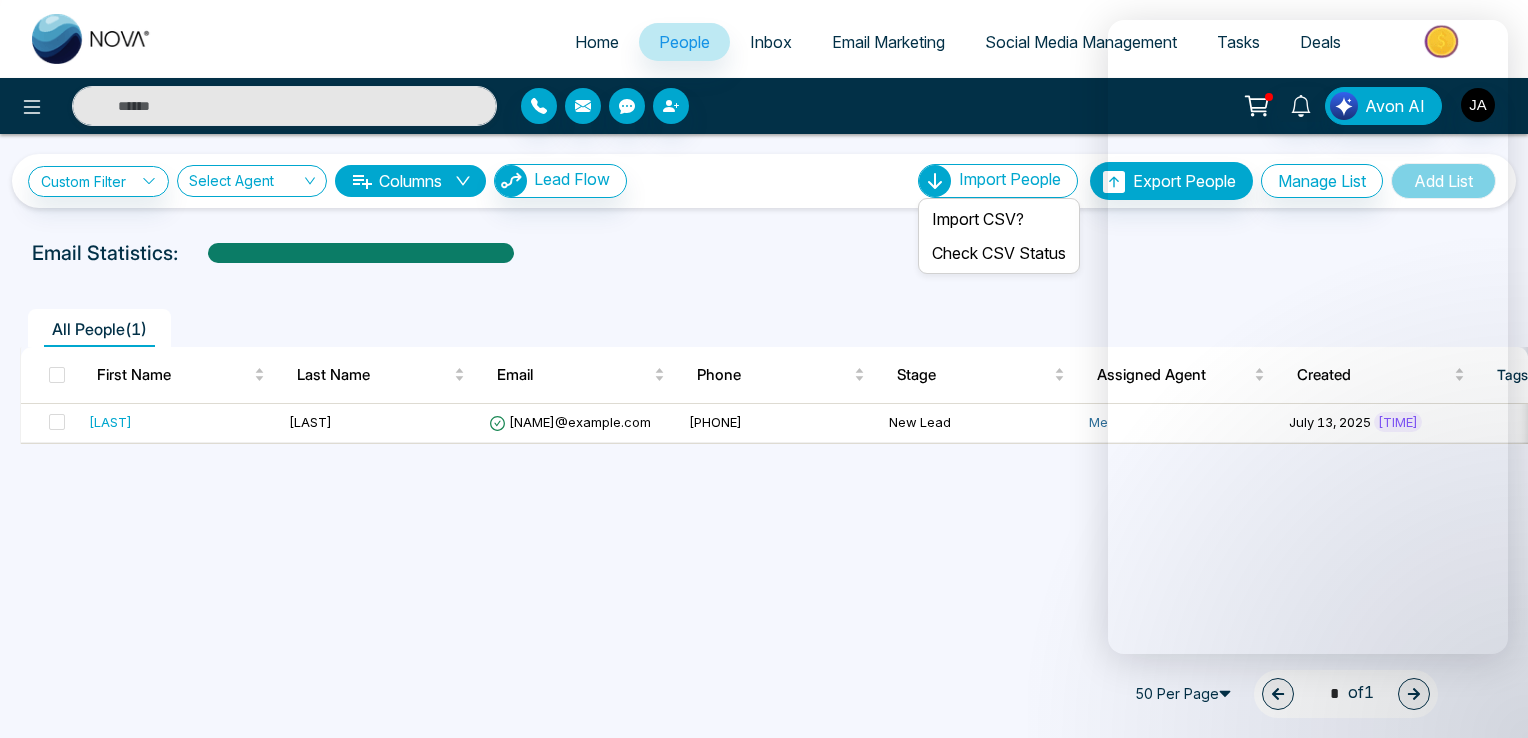 click on "Import People" at bounding box center (1010, 179) 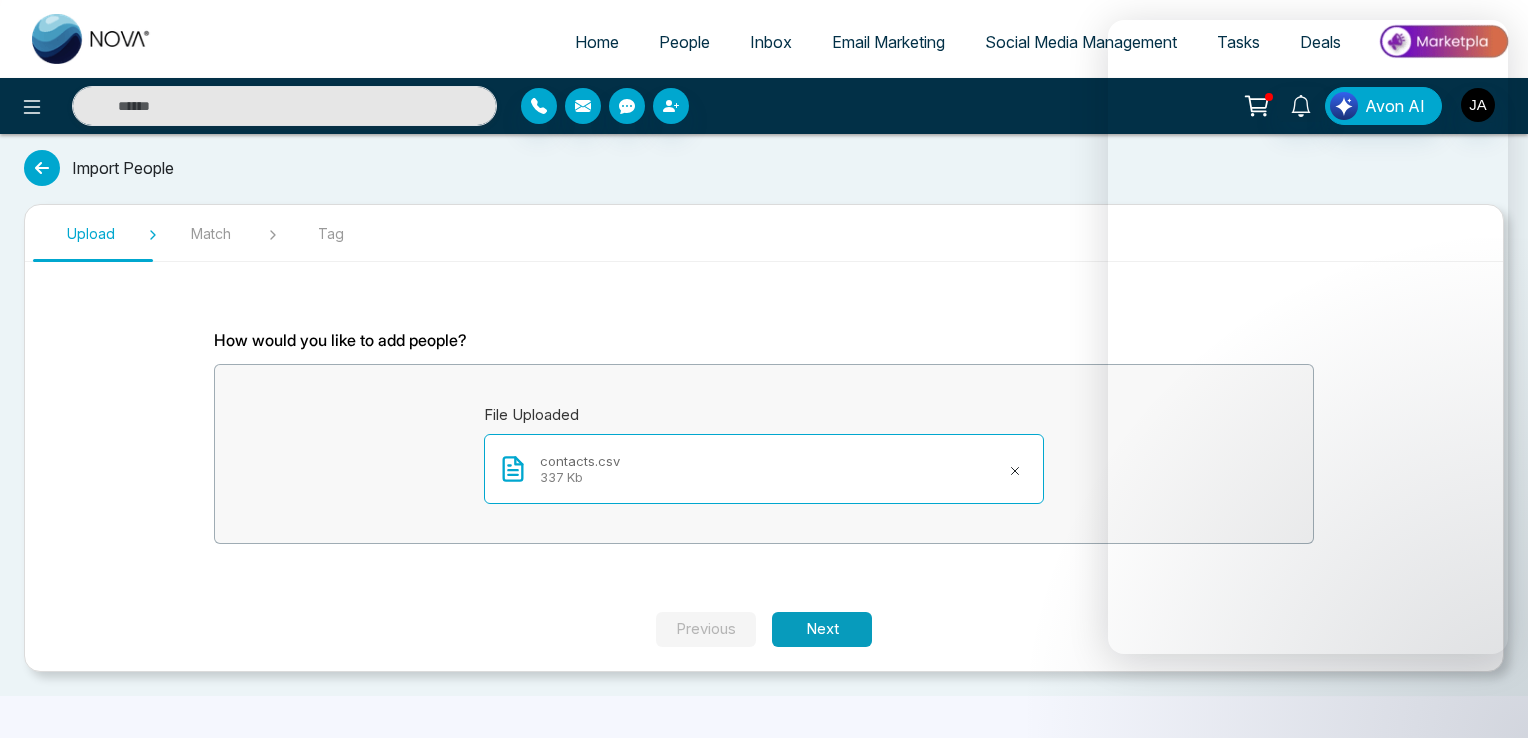 click on "Next" at bounding box center [822, 629] 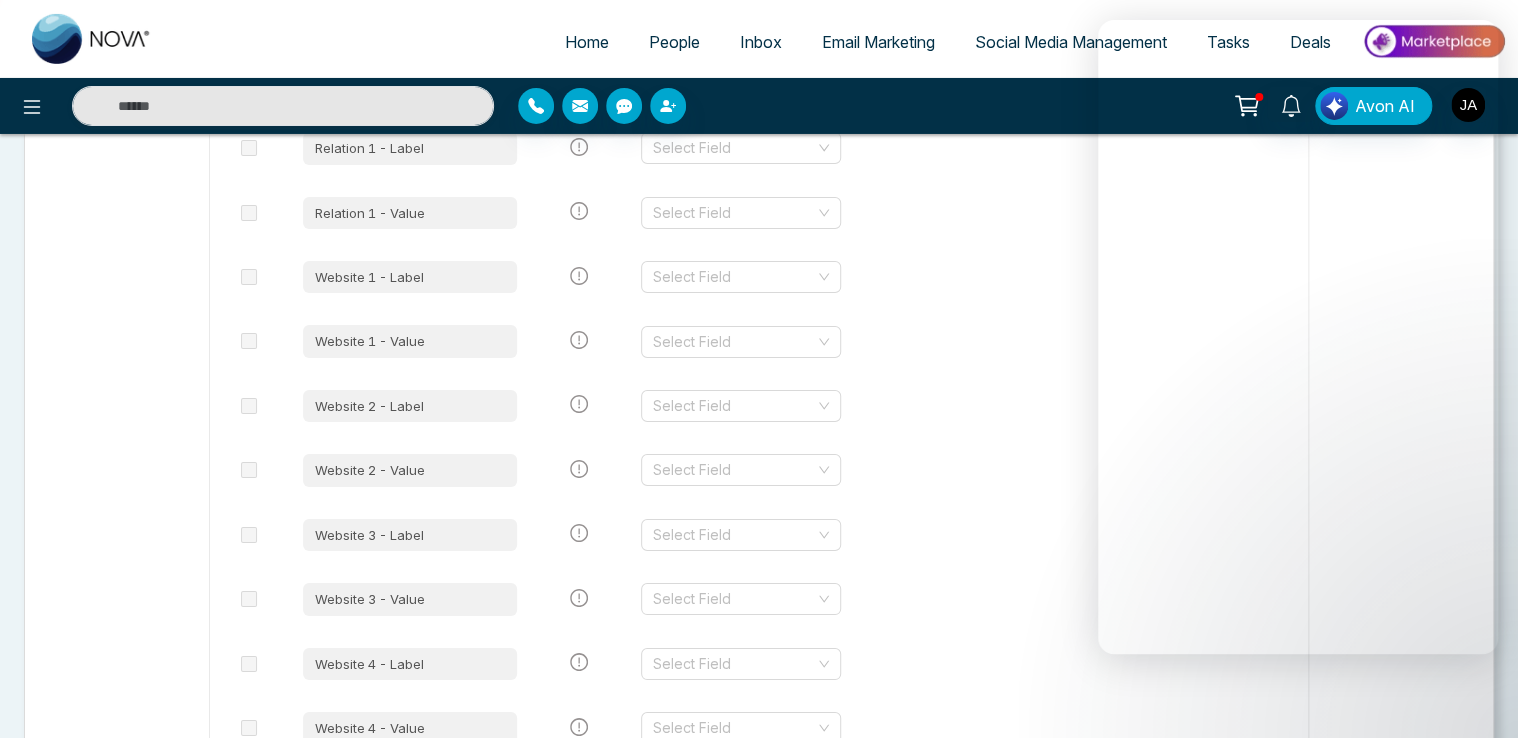 scroll, scrollTop: 4219, scrollLeft: 0, axis: vertical 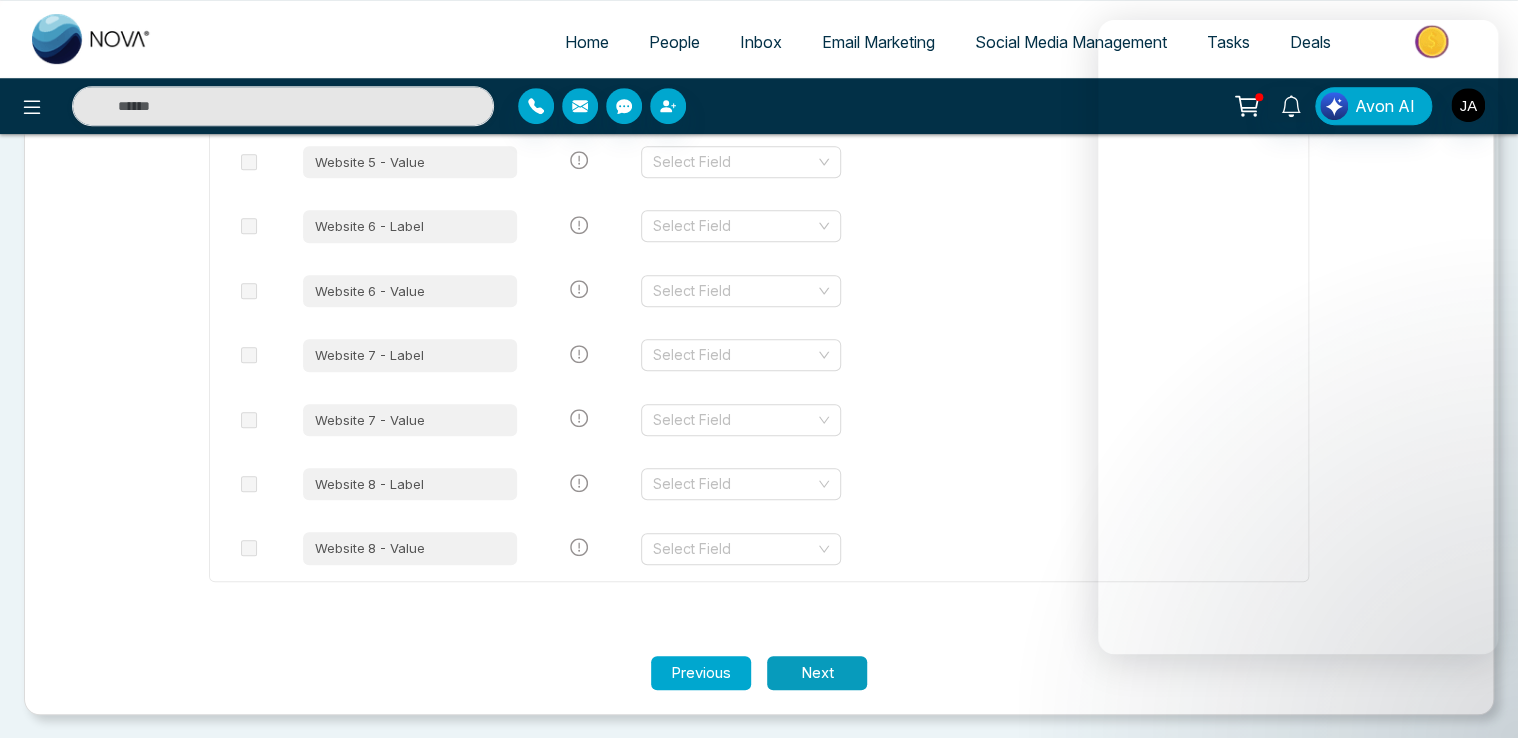 click on "Next" at bounding box center [817, 673] 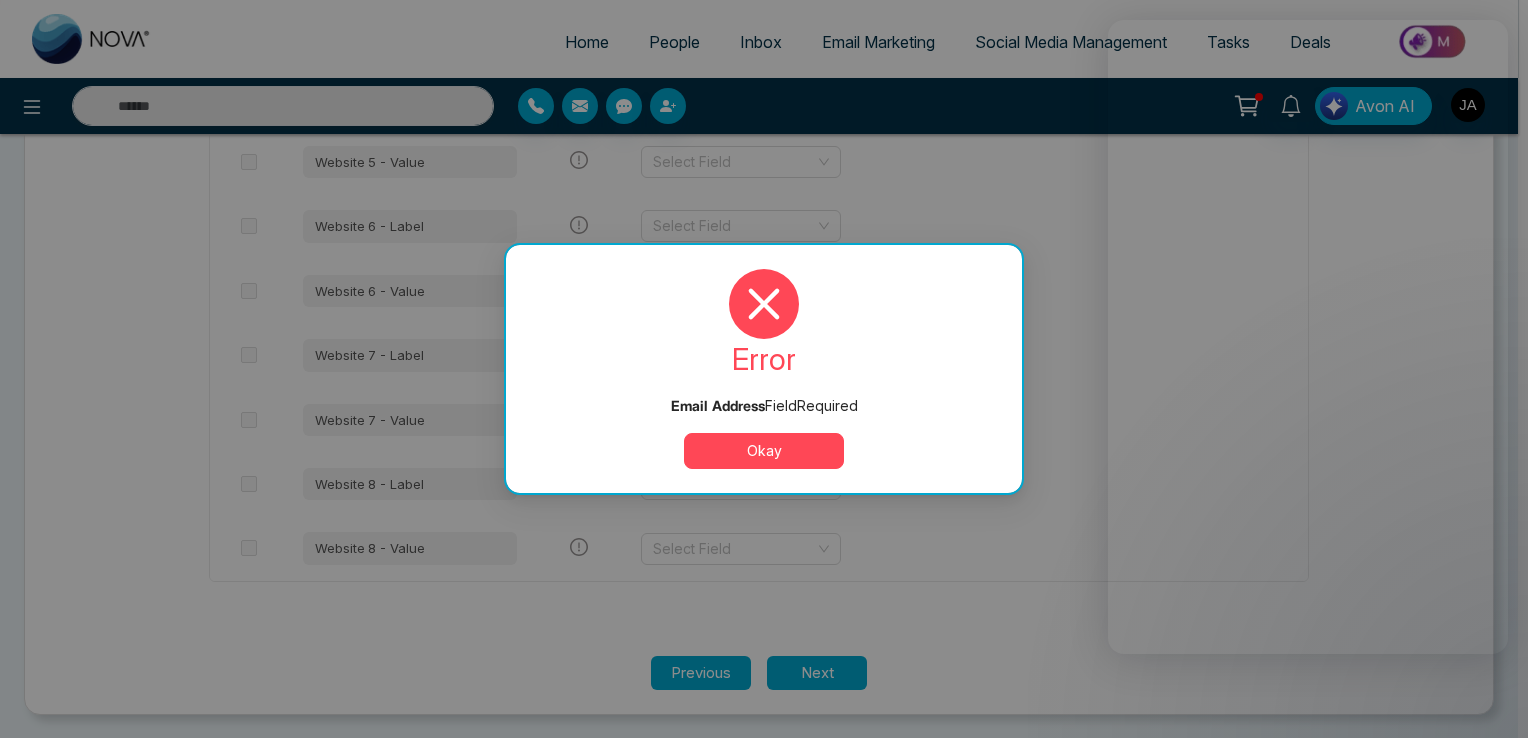 click on "Okay" at bounding box center (764, 451) 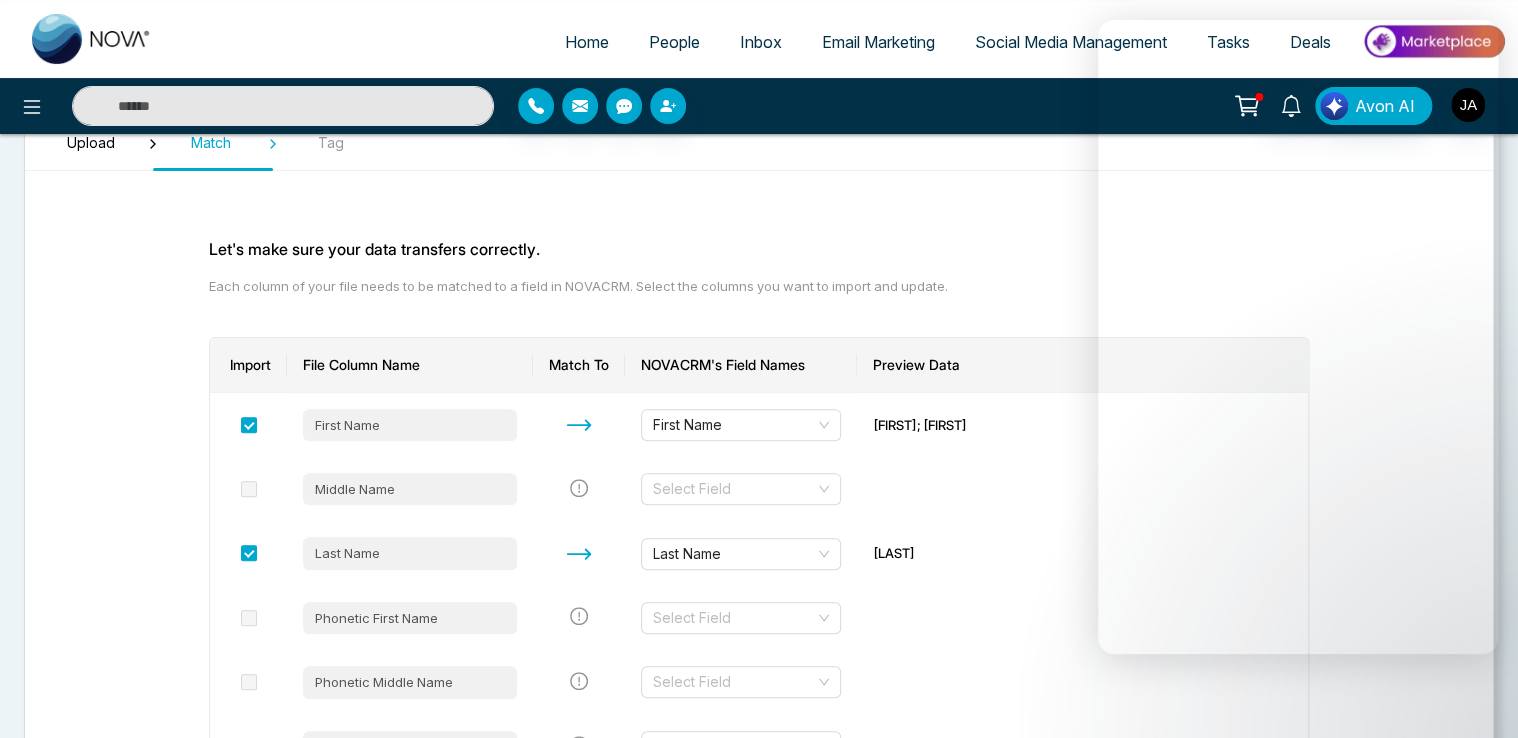scroll, scrollTop: 90, scrollLeft: 0, axis: vertical 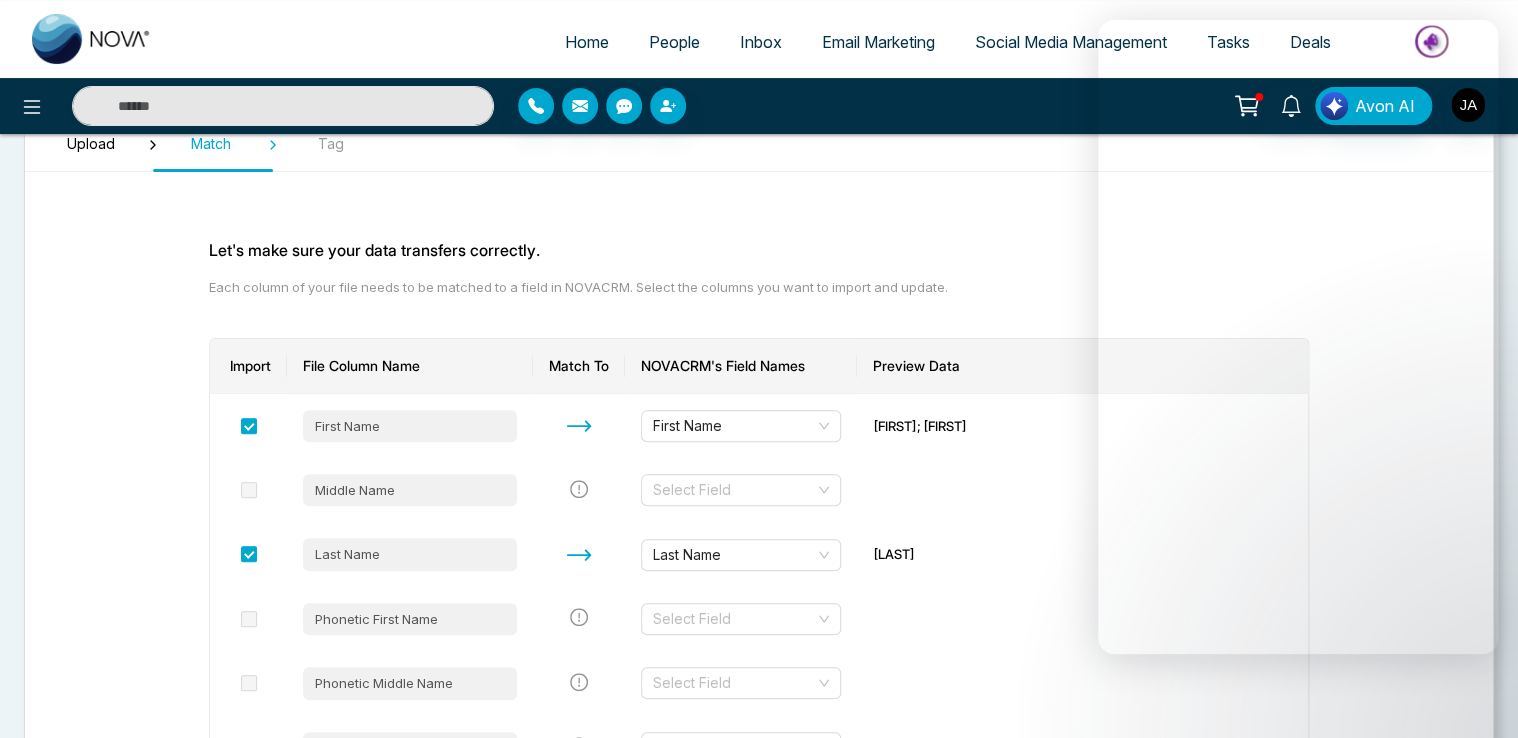click on "Upload   Match   Tag   Let's make sure your data transfers correctly. Each column of your file needs to be matched to a field in NOVACRM. Select the columns you want to import and update. Import File Column Name Match To NOVACRM's Field Names Preview Data First Name First Name [FIRST]; [FIRST] Middle Name Select Field Last Name Last Name [LAST] Phonetic First Name Select Field Phonetic Middle Name Select Field Phonetic Last Name Select Field Name Prefix Select Field Name Suffix Select Field Nickname Select Field File As Select Field Organization Name Select Field Organization Title Select Field Organization Department Select Field Birthday Select Field Notes Notes Photo Select Field https://lh3.googleusercontent.com/contacts/AG6tpzGiK6C_MZ5dc_n43Z2pMxZqrI5U48RIB292BvgQsC7_1x87bdo Labels Select Field * myContacts ::: * starred; * family ::: * myContacts ::: * starred E-mail 1 - Label Select Field * Other; * Other E-mail 1 - Value Select Field [NAME]@example.com; [NAME]@example.com E-mail 2 - Label Mobile" at bounding box center [759, 2479] 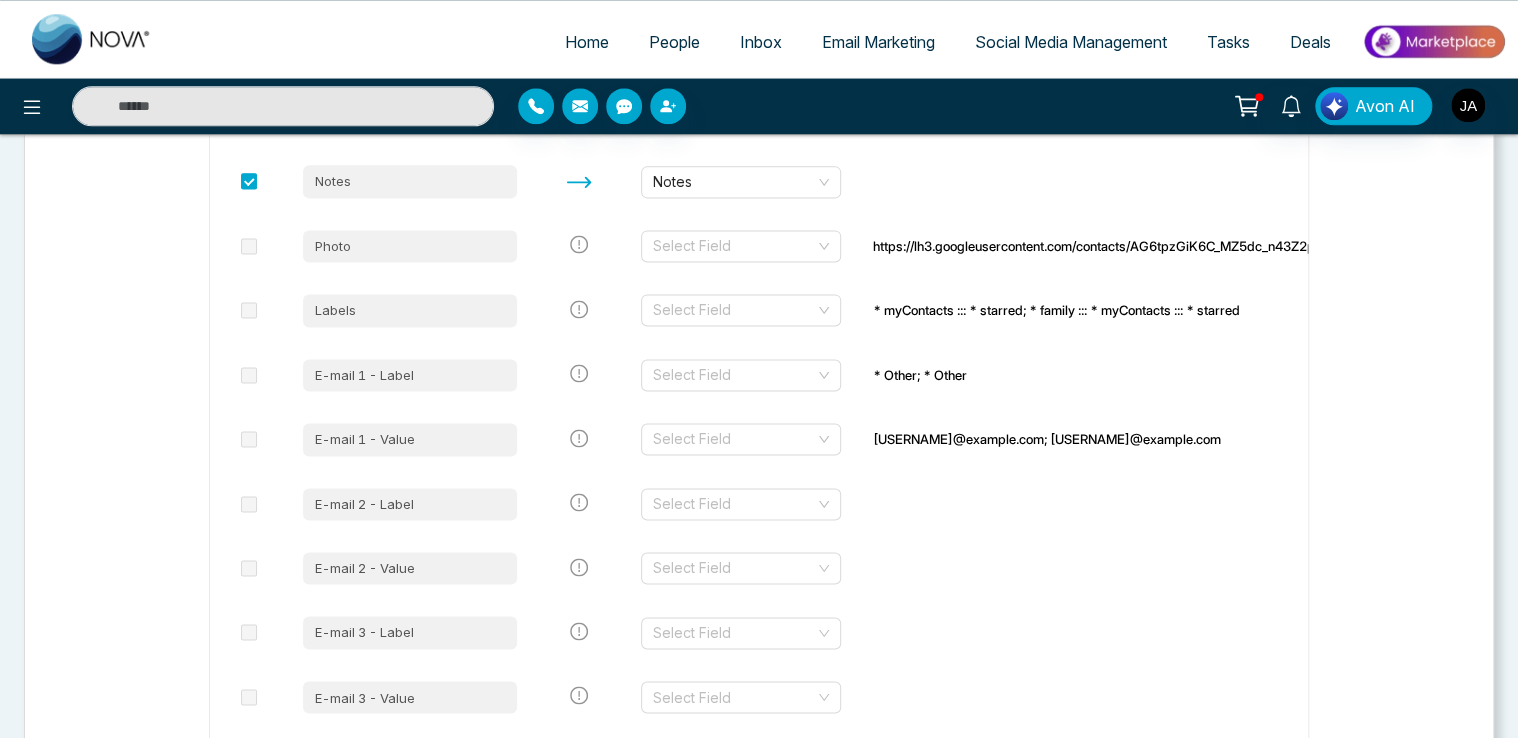 scroll, scrollTop: 1264, scrollLeft: 0, axis: vertical 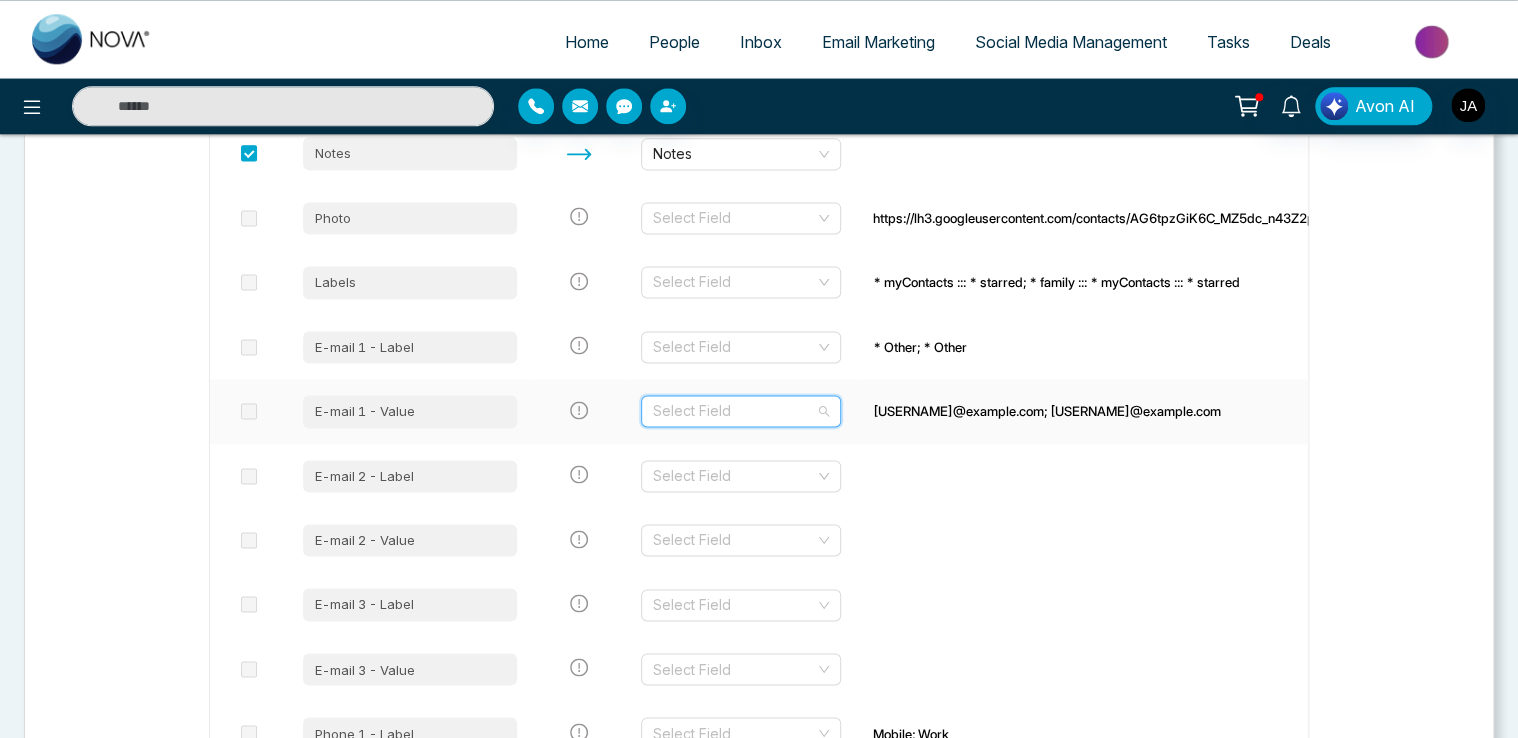 click at bounding box center [734, 411] 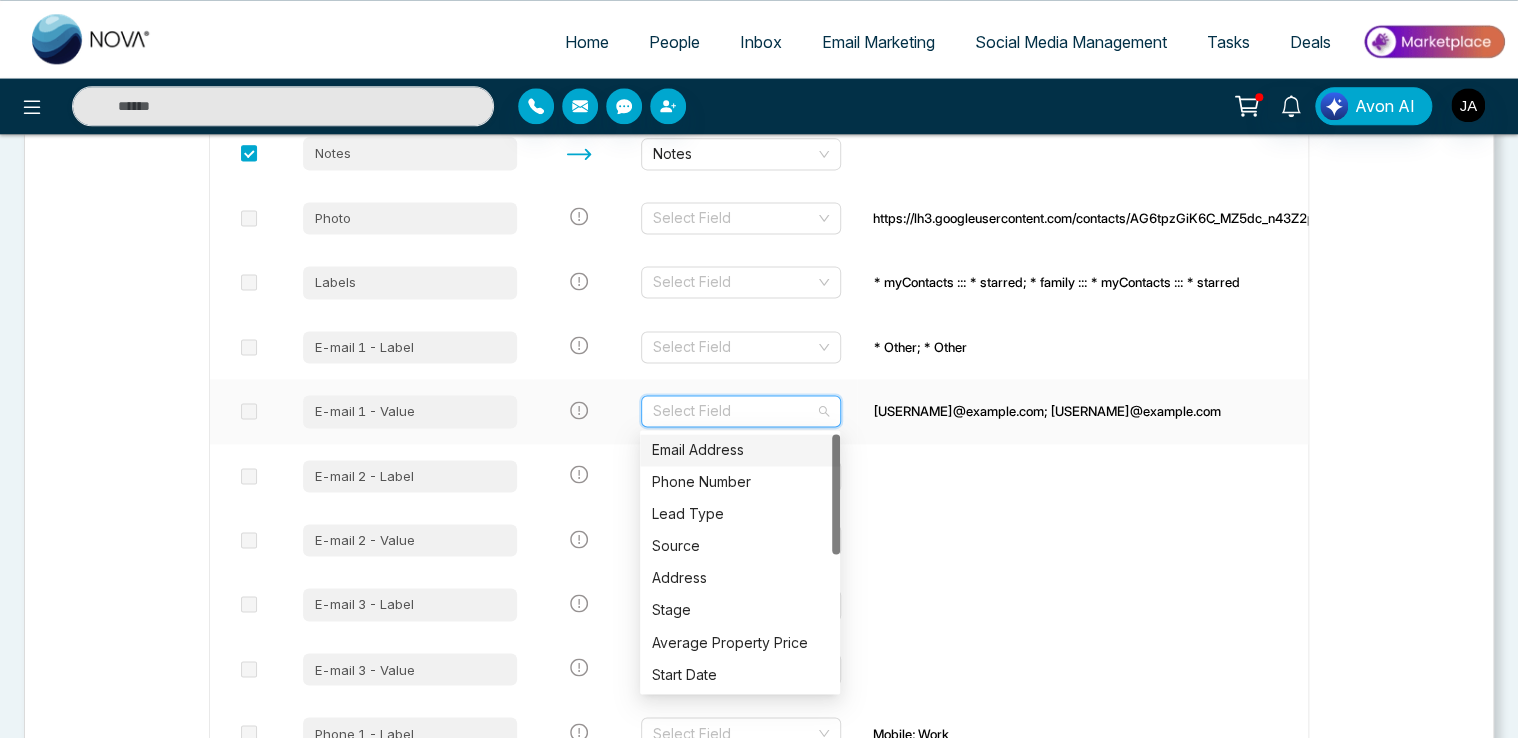 click on "Email Address" at bounding box center (740, 450) 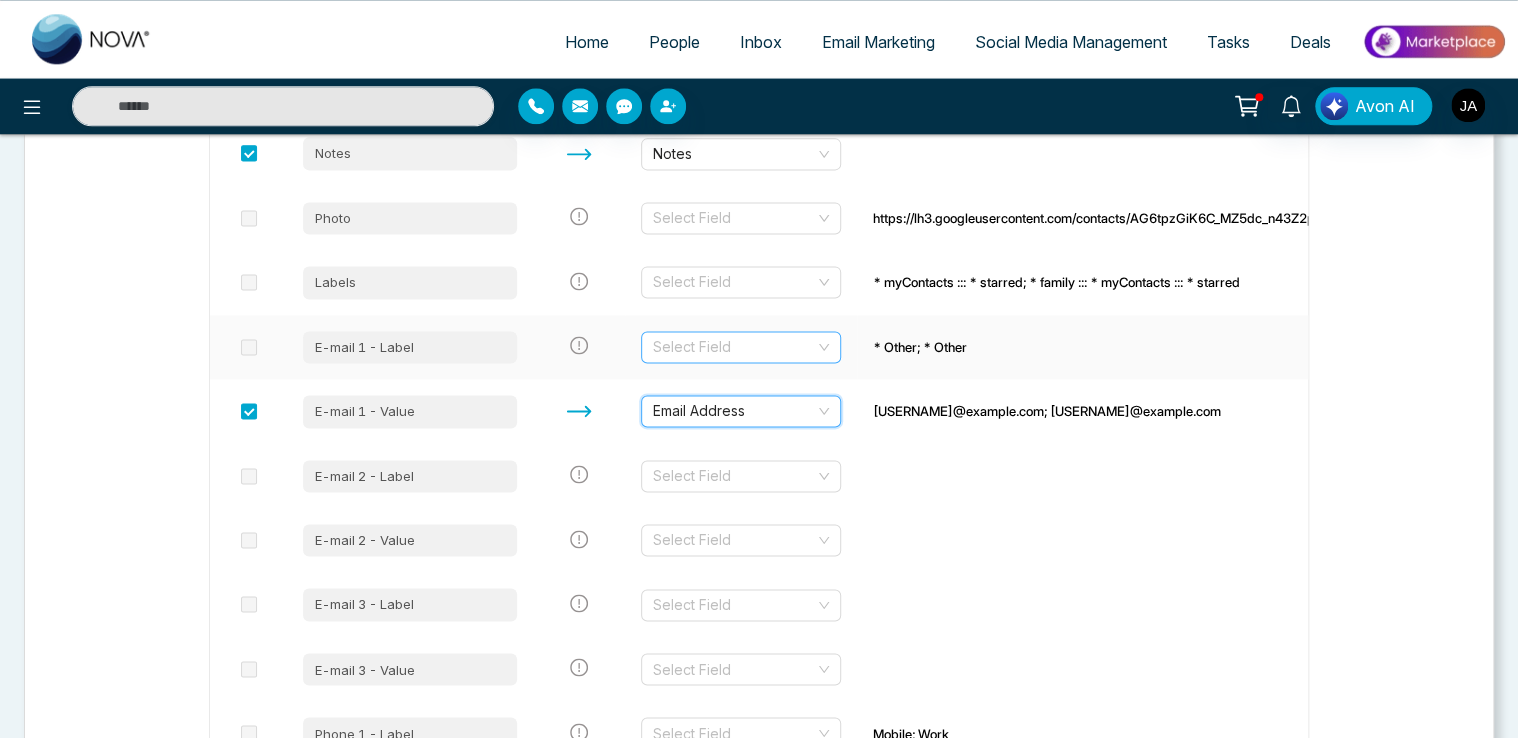 click at bounding box center (734, 347) 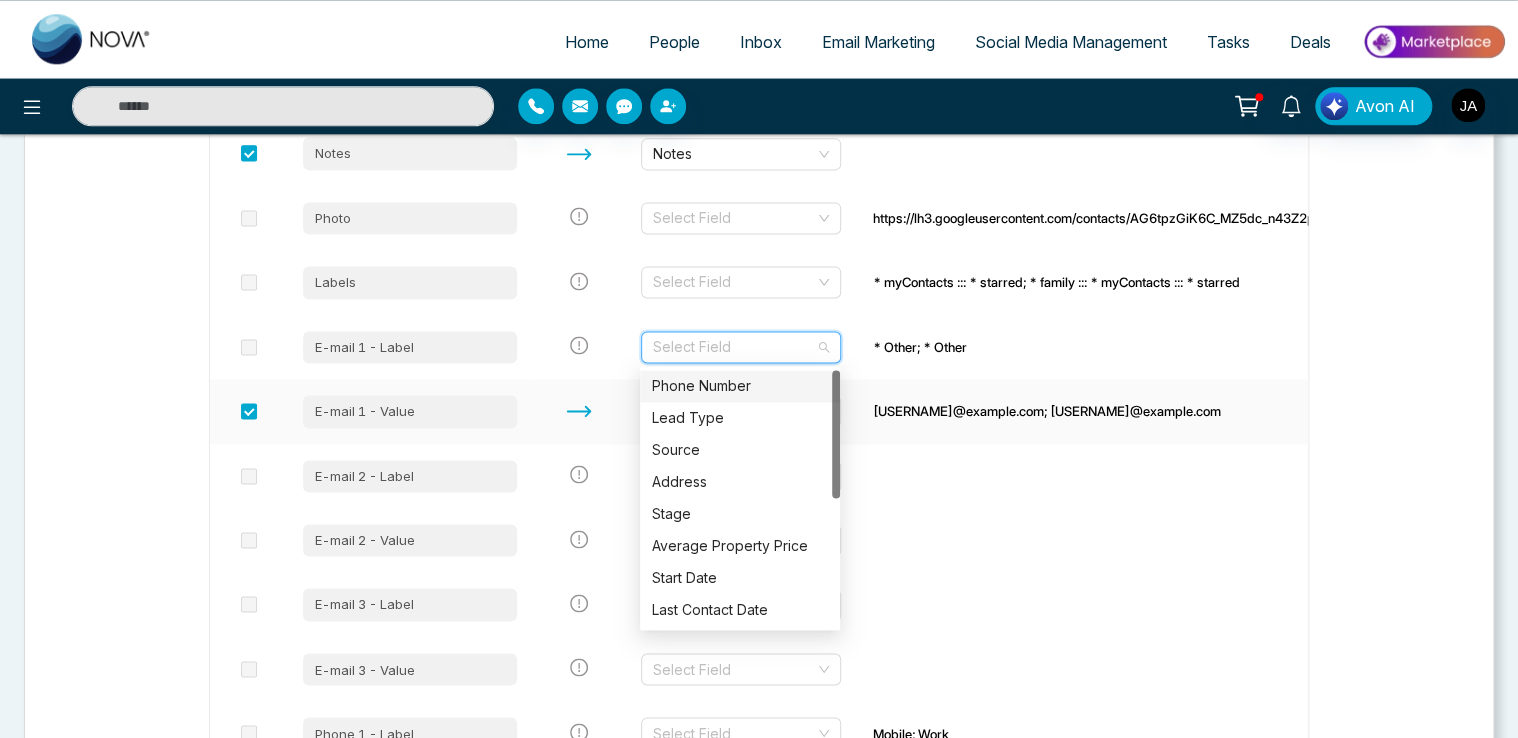 click on "[USERNAME]@example.com; [USERNAME]@example.com" at bounding box center (1212, 411) 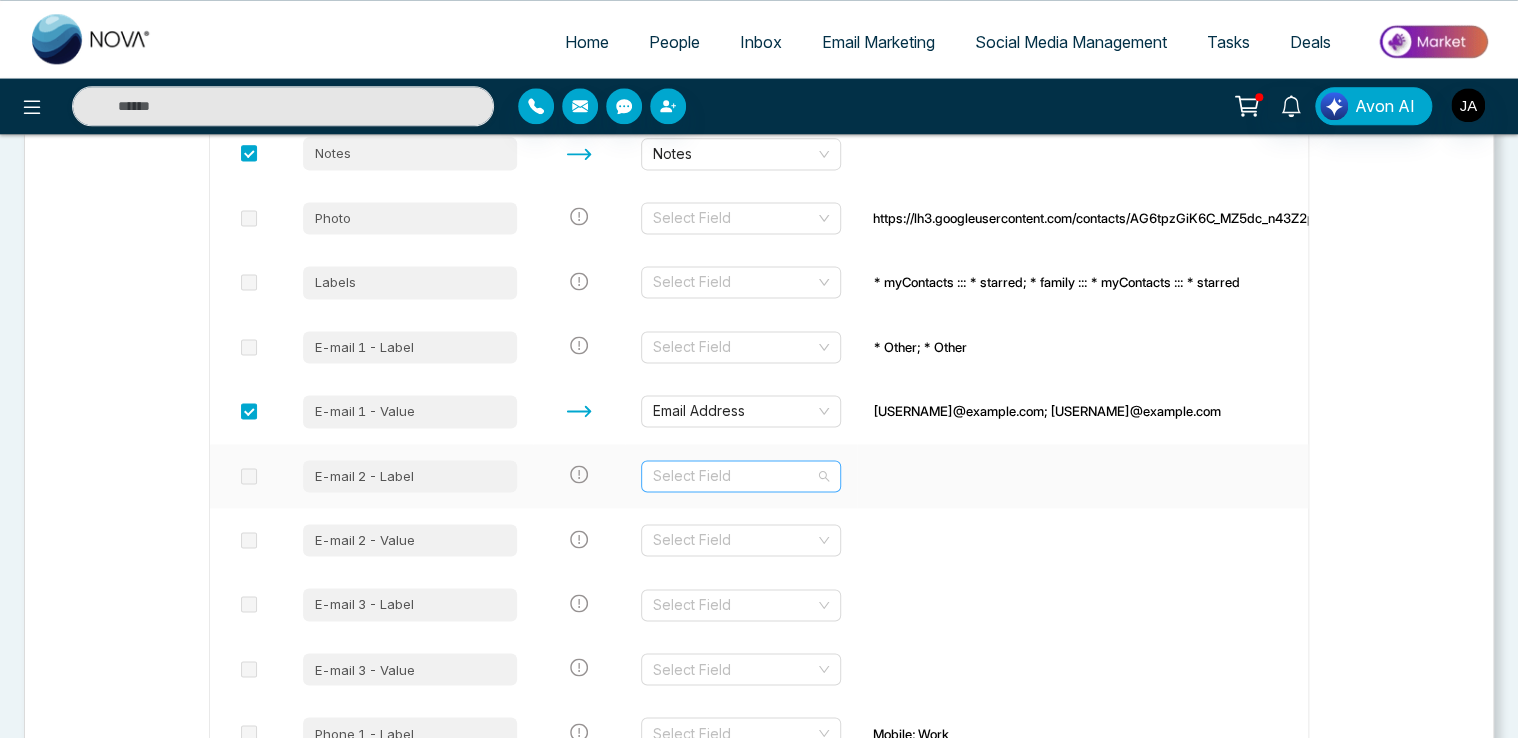 click at bounding box center [734, 476] 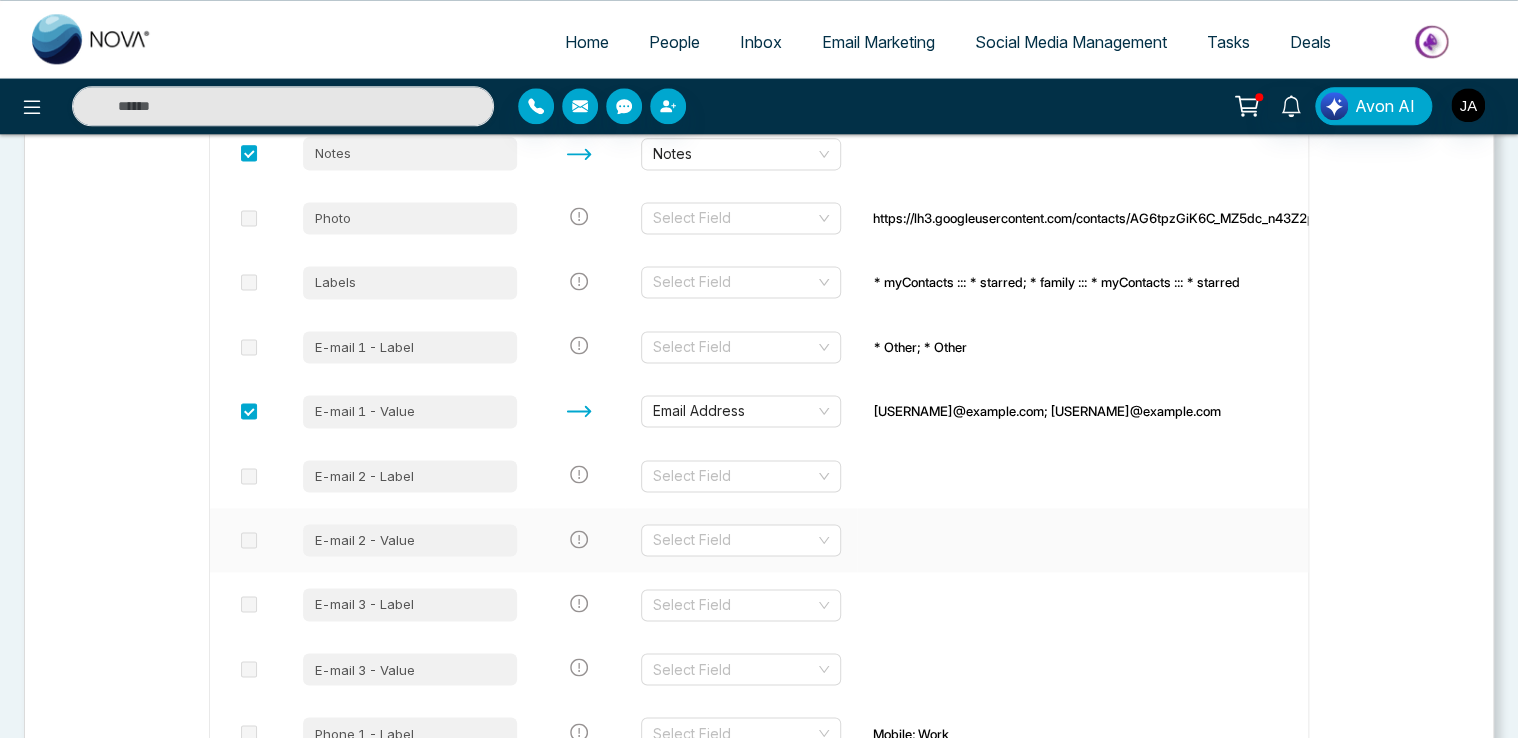 click at bounding box center (1212, 540) 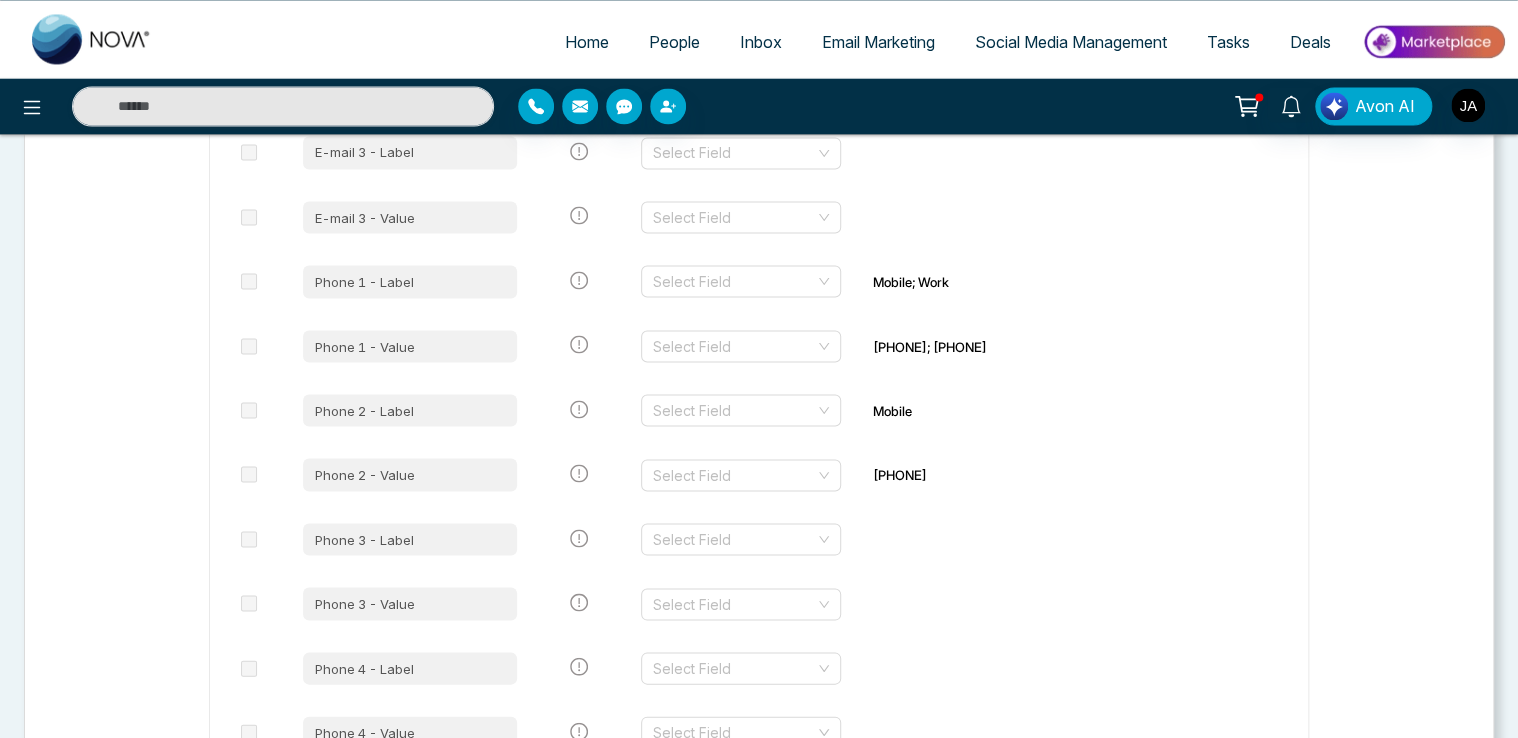 scroll, scrollTop: 1715, scrollLeft: 0, axis: vertical 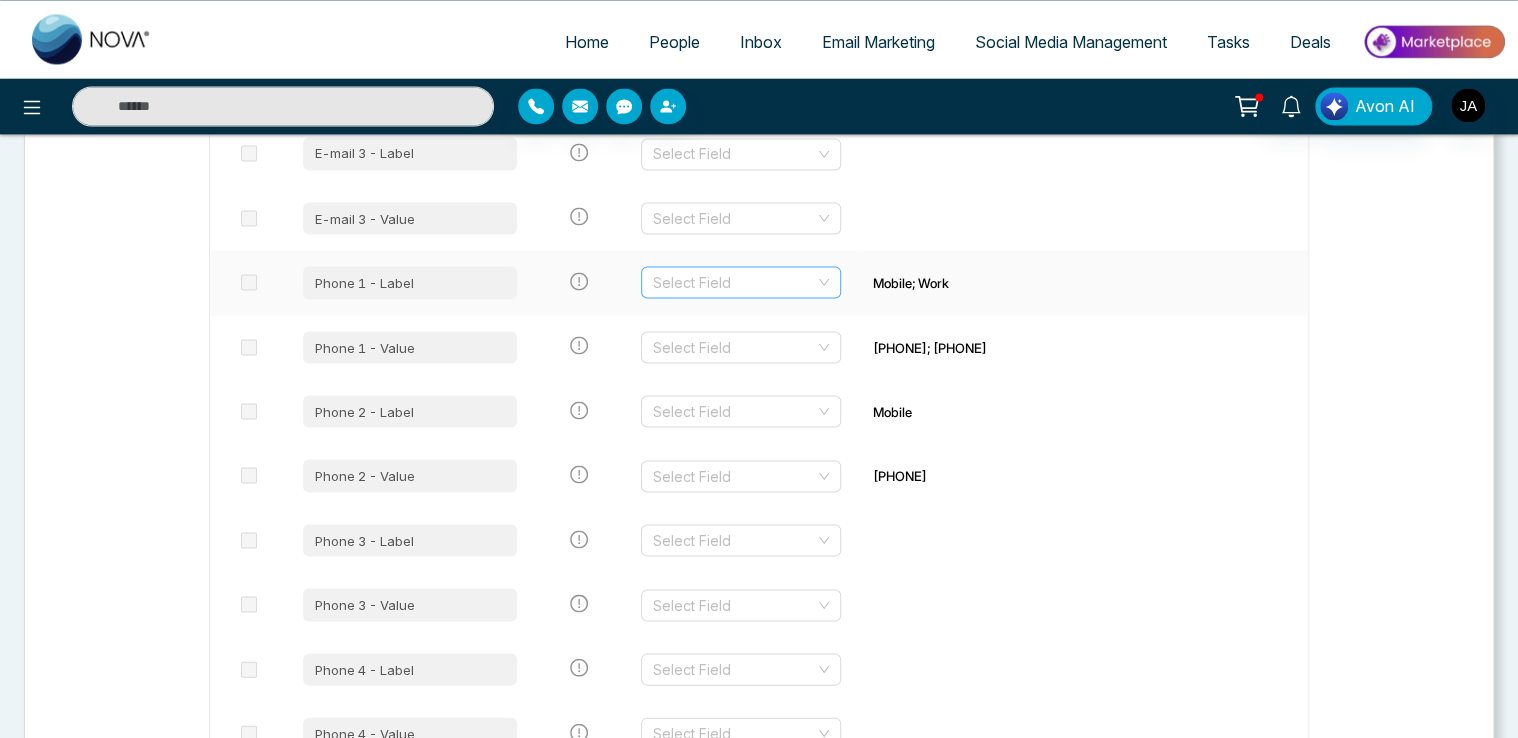 click at bounding box center (734, 282) 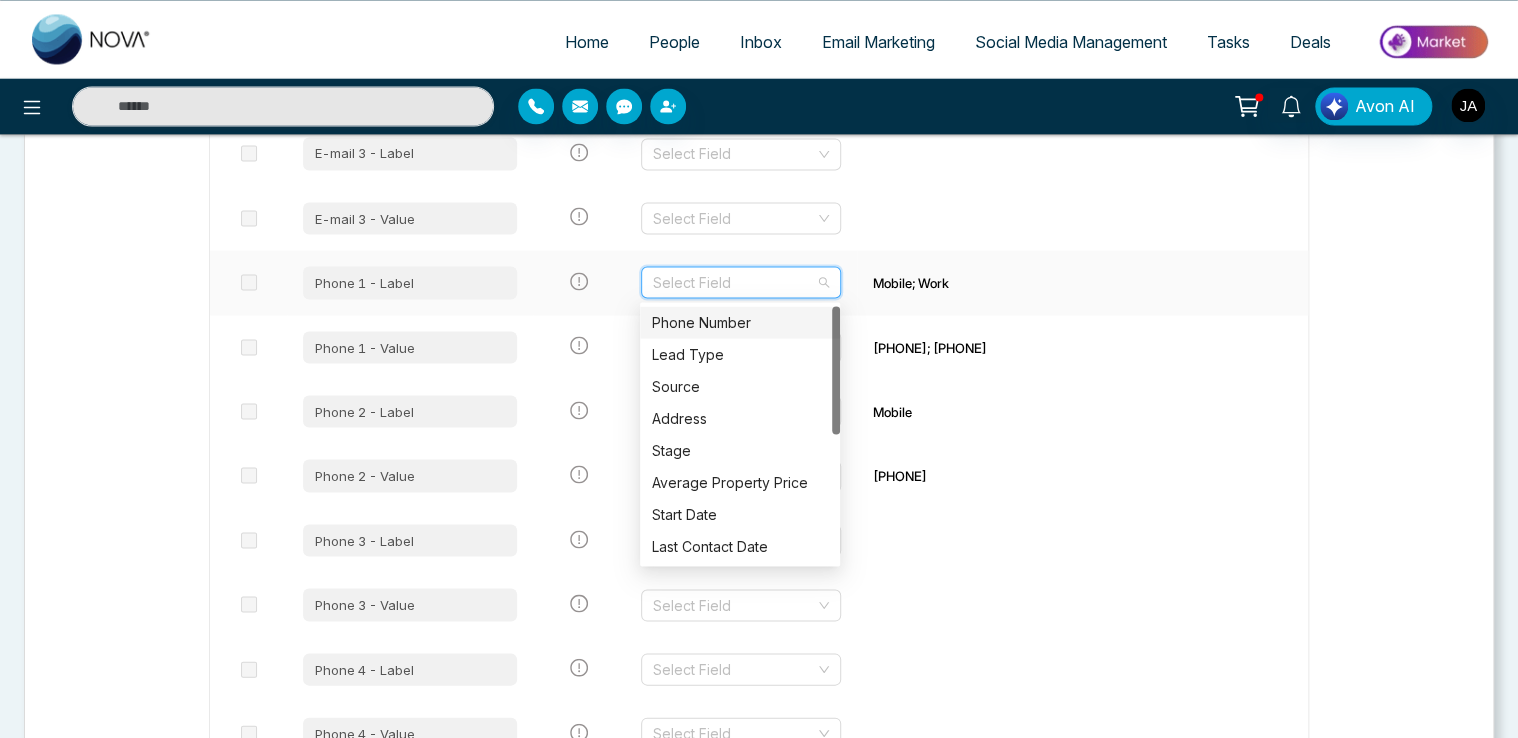 click on "Phone Number" at bounding box center (740, 322) 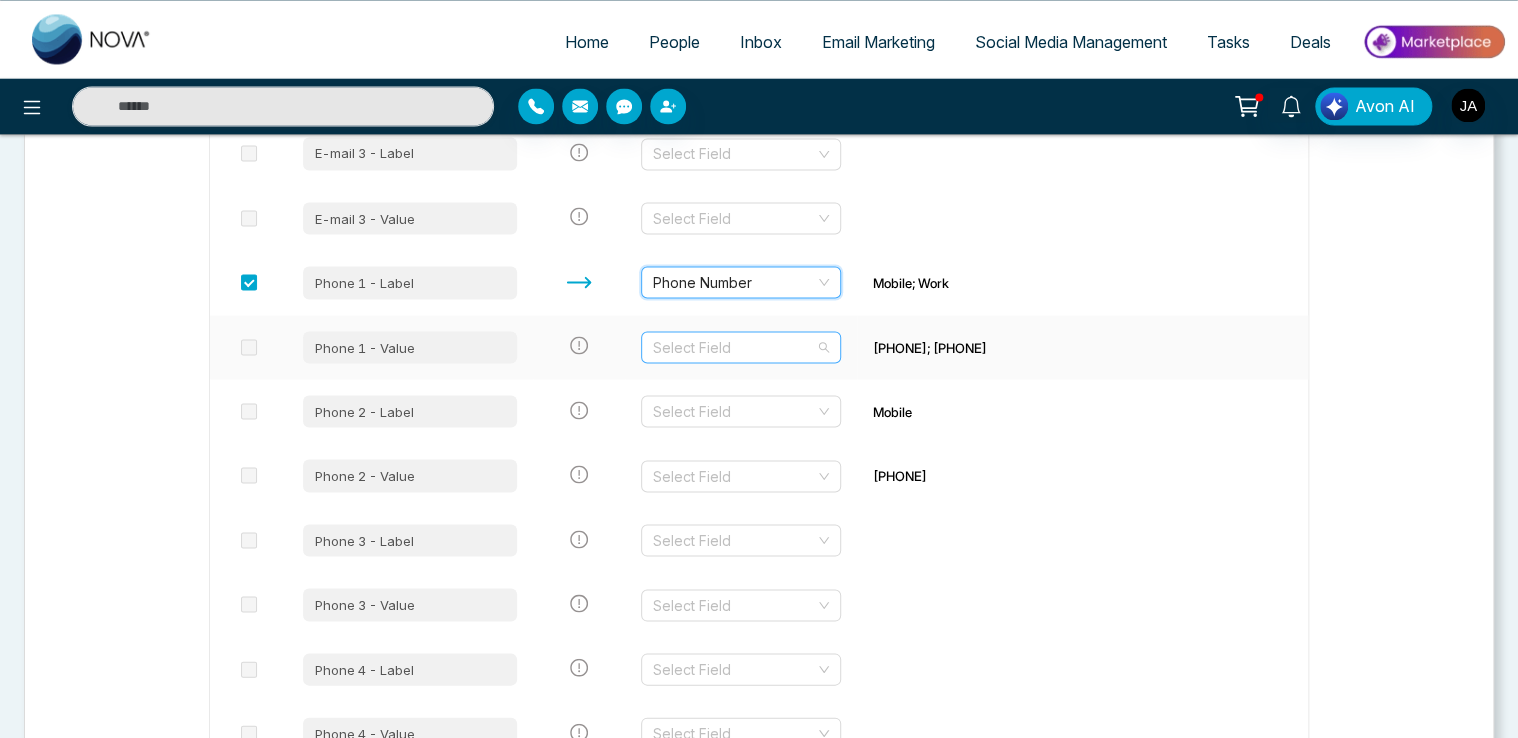 click at bounding box center (734, 347) 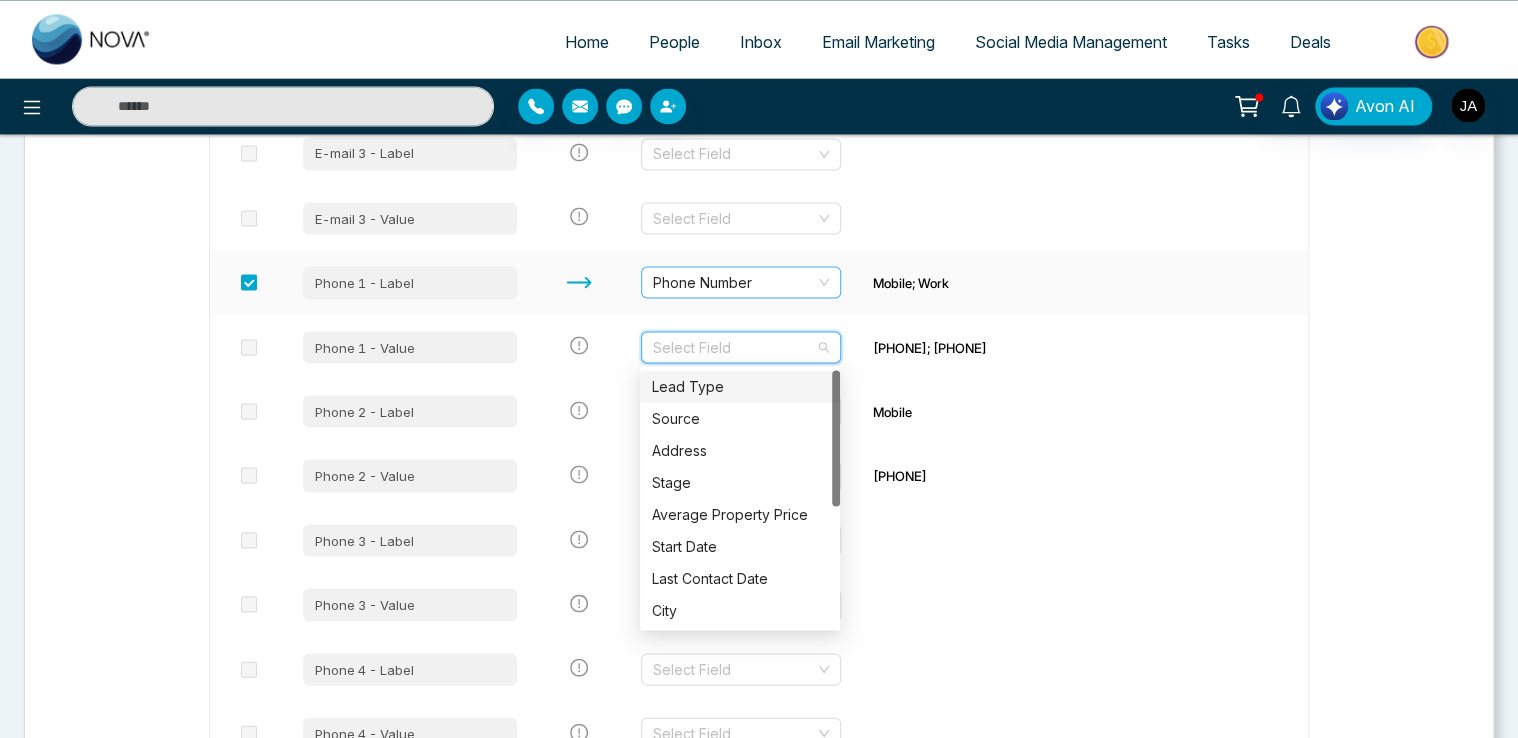 click on "Phone Number" at bounding box center [741, 282] 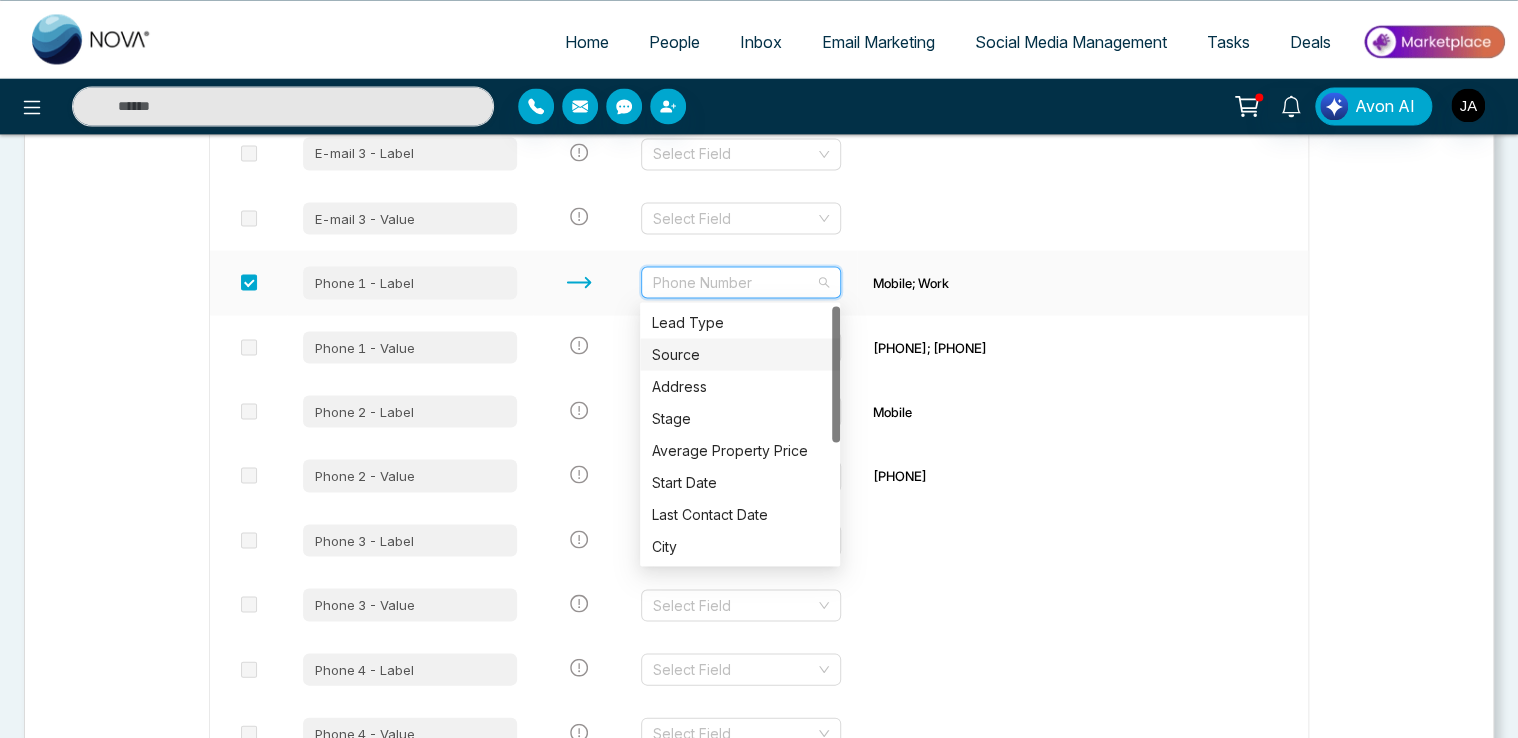 click on "Source" at bounding box center [740, 354] 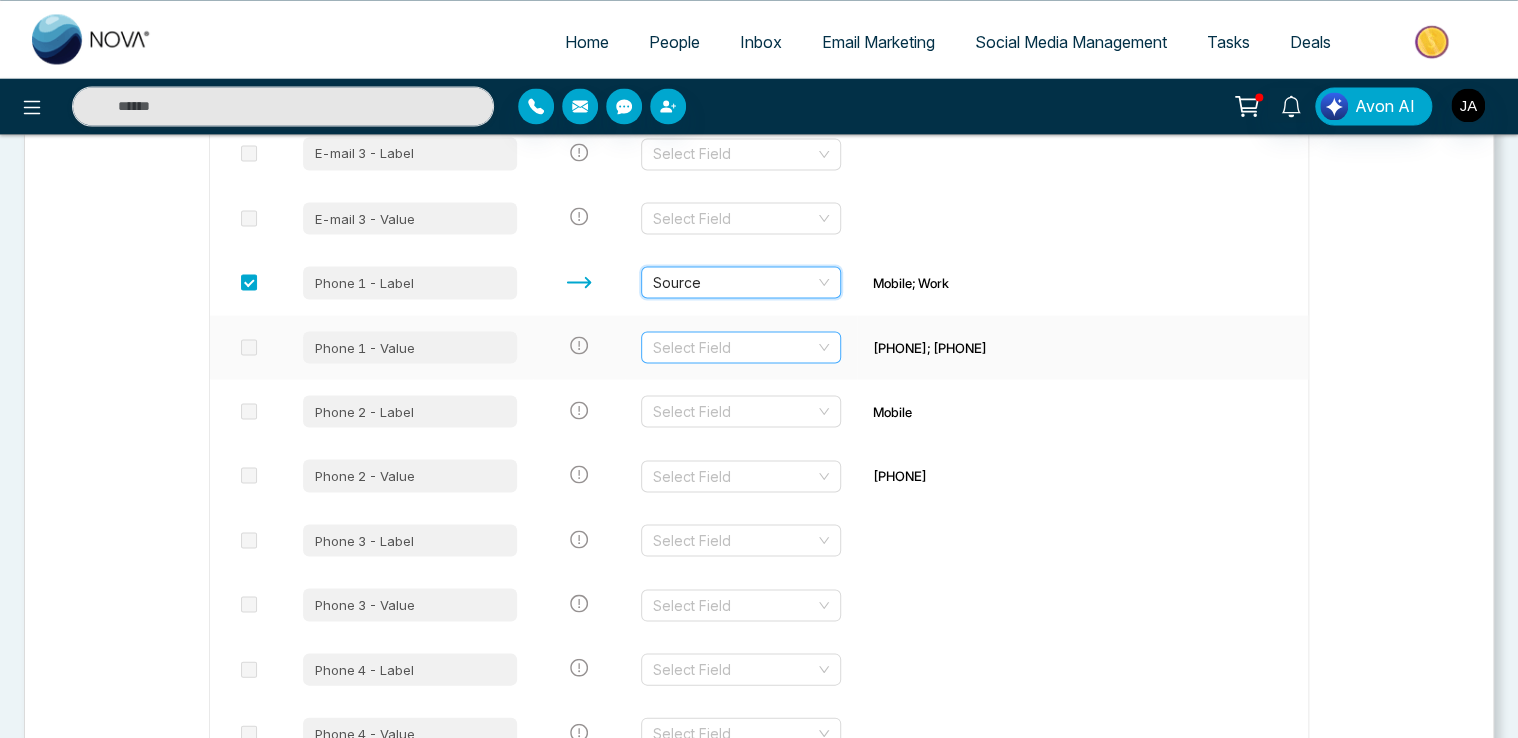 click at bounding box center [734, 347] 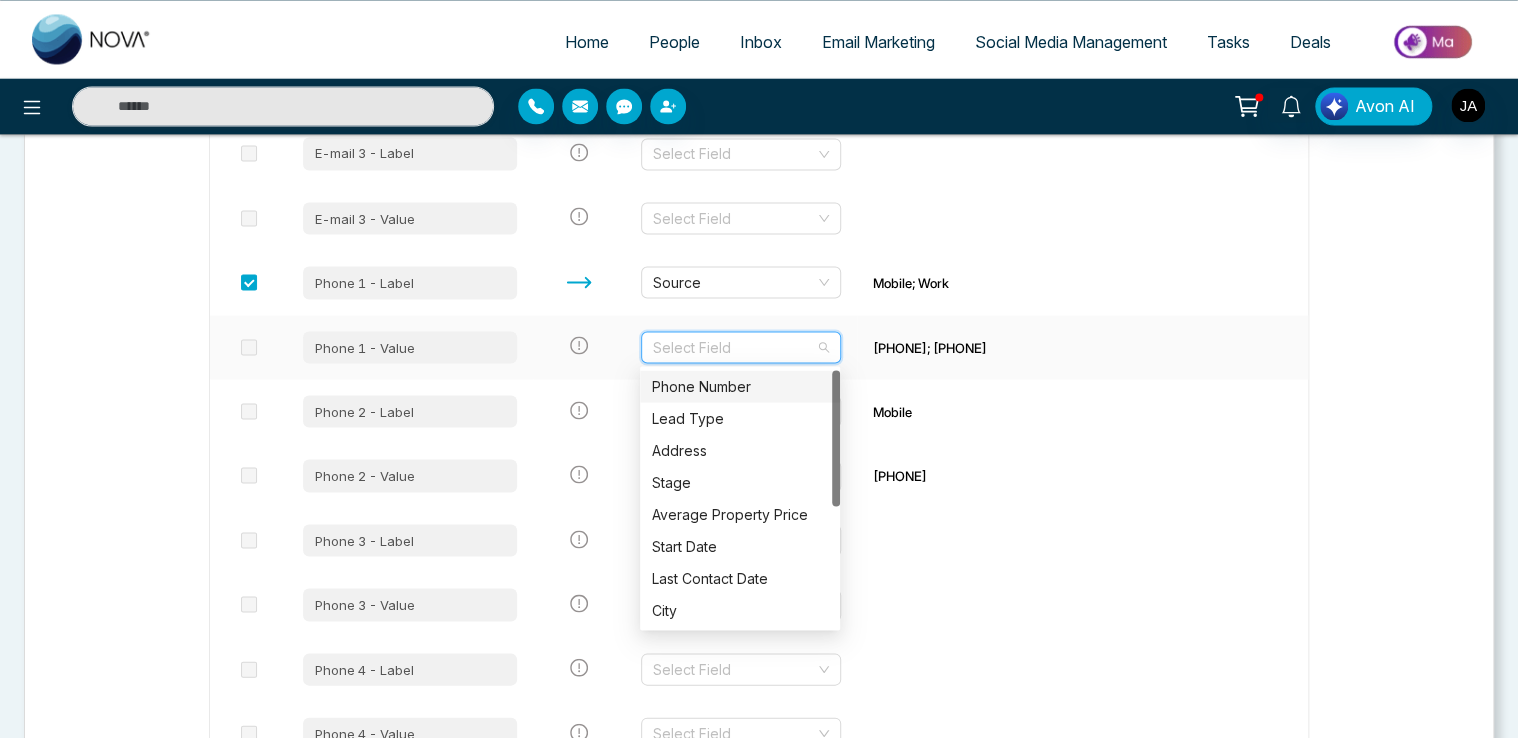 click on "Phone Number" at bounding box center (740, 386) 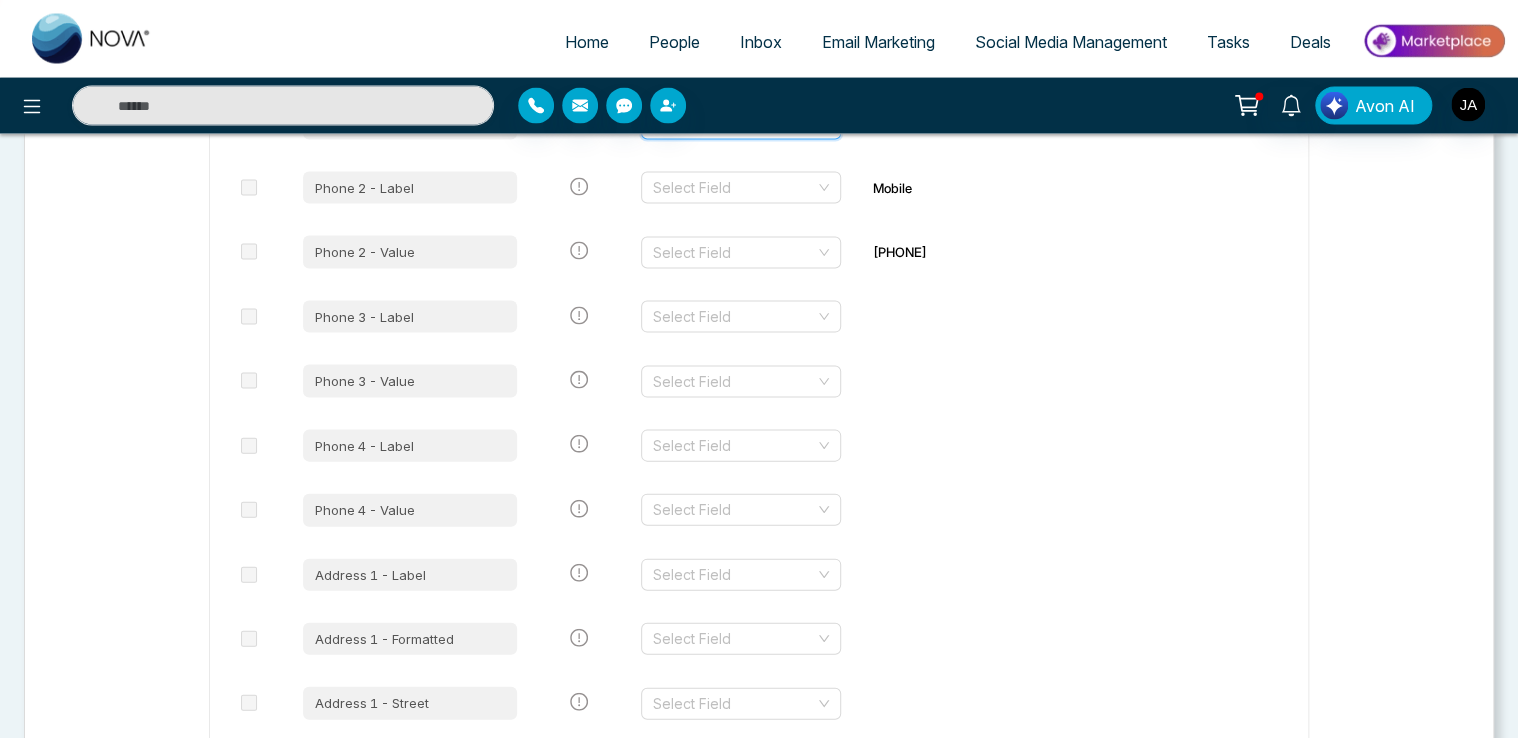 scroll, scrollTop: 1755, scrollLeft: 0, axis: vertical 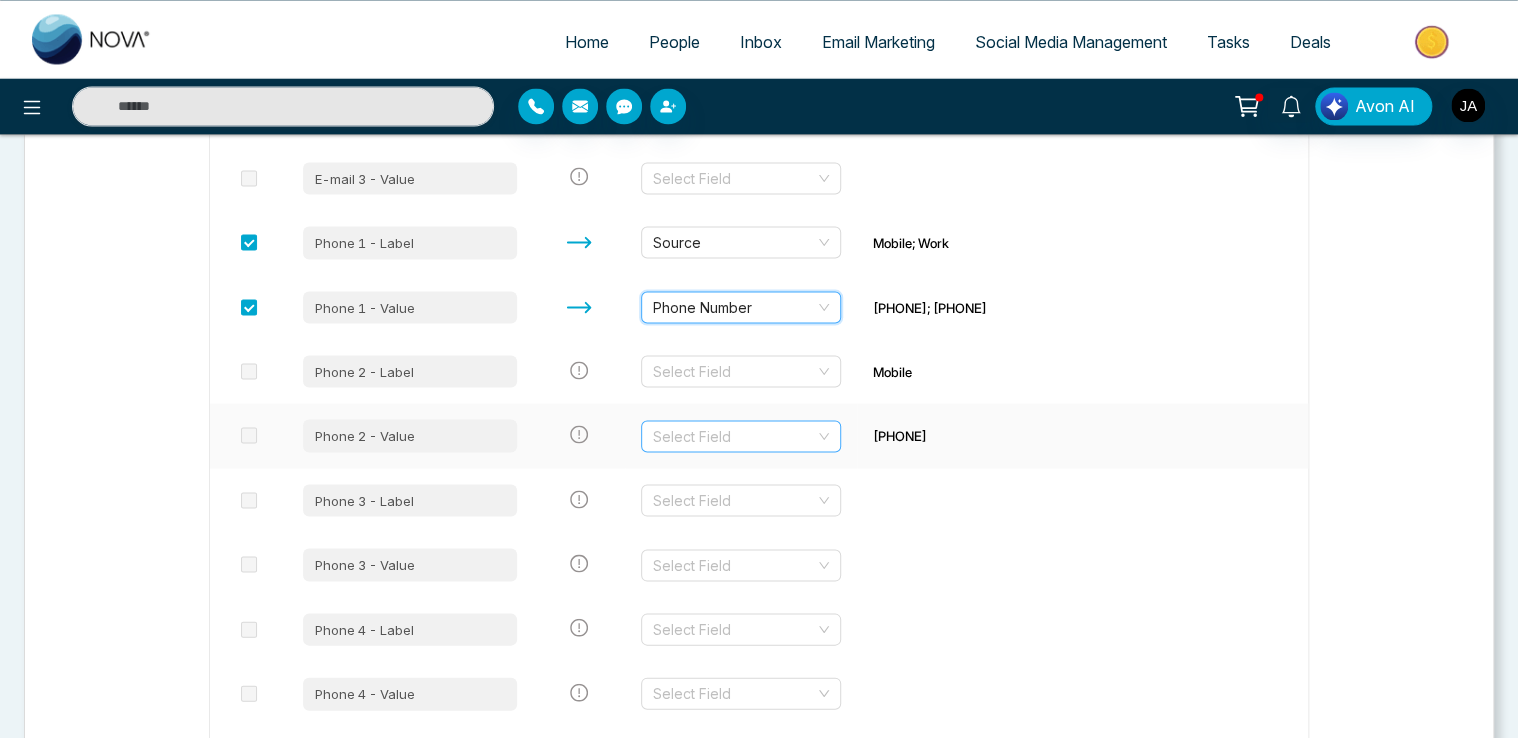 click at bounding box center (734, 436) 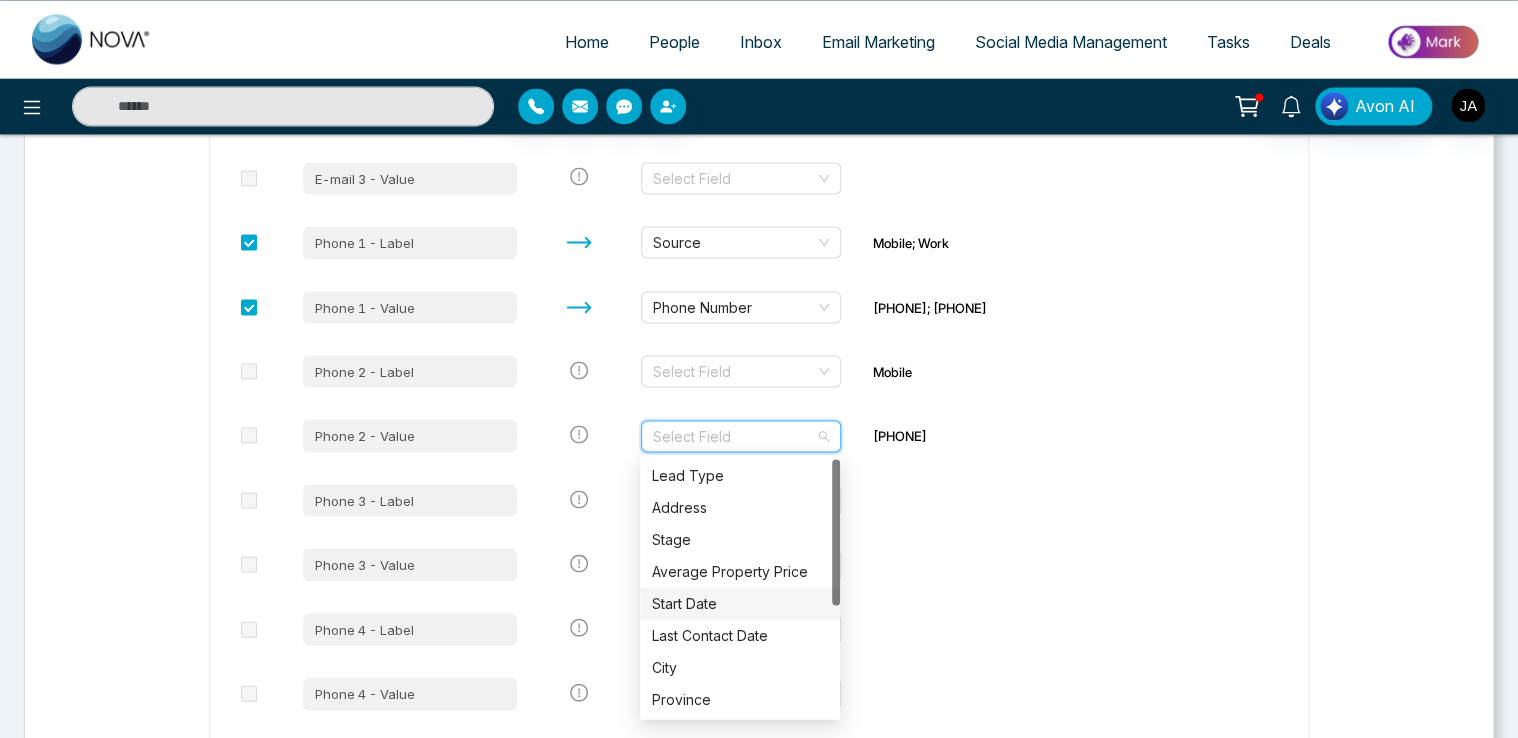 click on "Let's make sure your data transfers correctly. Each column of your file needs to be matched to a field in NOVACRM. Select the columns you want to import and update. Import File Column Name Match To NOVACRM's Field Names Preview Data First Name First Name AA; Atiya Middle Name Select Field Last Name Last Name Akhtar Phonetic First Name Select Field Phonetic Middle Name Select Field Phonetic Last Name Select Field Name Prefix Select Field Name Suffix Select Field Nickname Select Field File As Select Field Organization Name Select Field Organization Title Select Field Organization Department Select Field Birthday Select Field Notes Notes Photo Select Field https://lh3.googleusercontent.com/contacts/AG6tpzGiK6C_MZ5dc_n43Z2pMxZqrI5U48RIB292BvgQsC7_1x87bdo Labels Select Field * myContacts ::: * starred; * family ::: * myContacts ::: * starred E-mail 1 - Label Select Field * Other; * Other E-mail 1 - Value Email Address alphaproxima@hotmail.com; akhtar.hope@gmail.com E-mail 2 - Label Select Field E-mail 2 - Value" at bounding box center [759, 821] 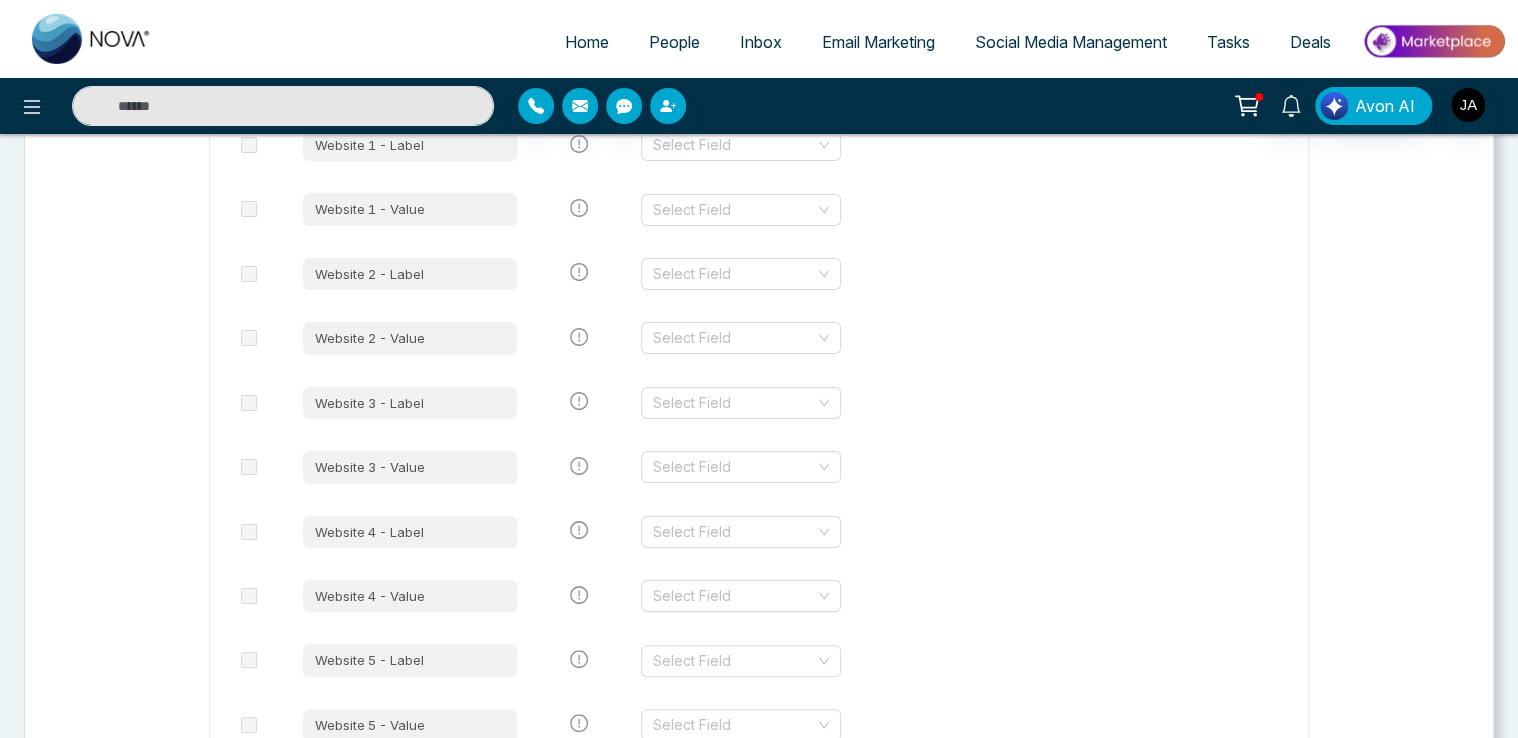 scroll, scrollTop: 4219, scrollLeft: 0, axis: vertical 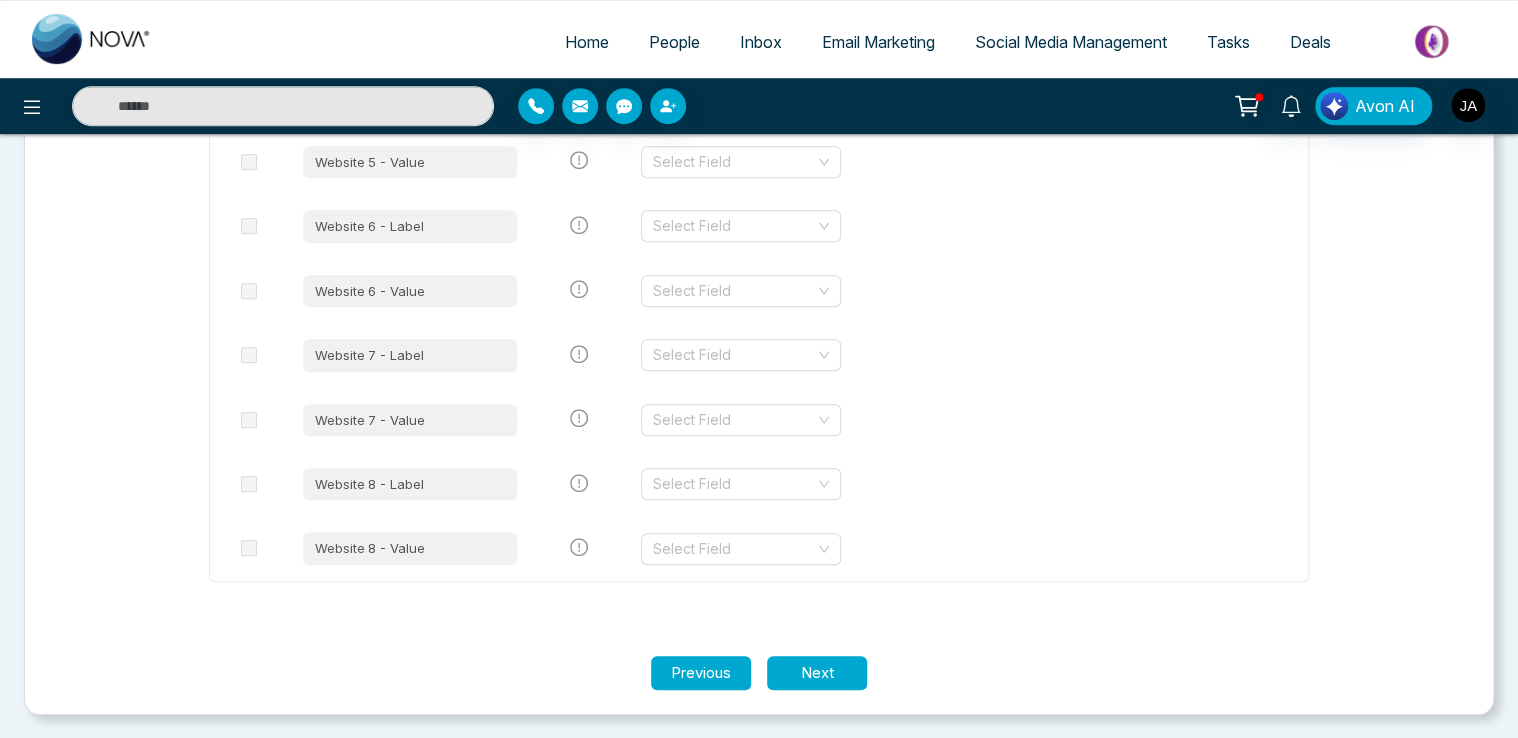 click on "Upload   Match   Tag   Let's make sure your data transfers correctly. Each column of your file needs to be matched to a field in NOVACRM. Select the columns you want to import and update. Import File Column Name Match To NOVACRM's Field Names Preview Data First Name First Name AA; Atiya Middle Name Select Field Last Name Last Name Akhtar Phonetic First Name Select Field Phonetic Middle Name Select Field Phonetic Last Name Select Field Name Prefix Select Field Name Suffix Select Field Nickname Select Field File As Select Field Organization Name Select Field Organization Title Select Field Organization Department Select Field Birthday Select Field Notes Notes Photo Select Field https://lh3.googleusercontent.com/contacts/AG6tpzGiK6C_MZ5dc_n43Z2pMxZqrI5U48RIB292BvgQsC7_1x87bdo Labels Select Field * myContacts ::: * starred; * family ::: * myContacts ::: * starred E-mail 1 - Label Select Field * Other; * Other E-mail 1 - Value Email Address [USERNAME]@example.com; [USERNAME]@example.com E-mail 2 - Label Source" at bounding box center [759, -1650] 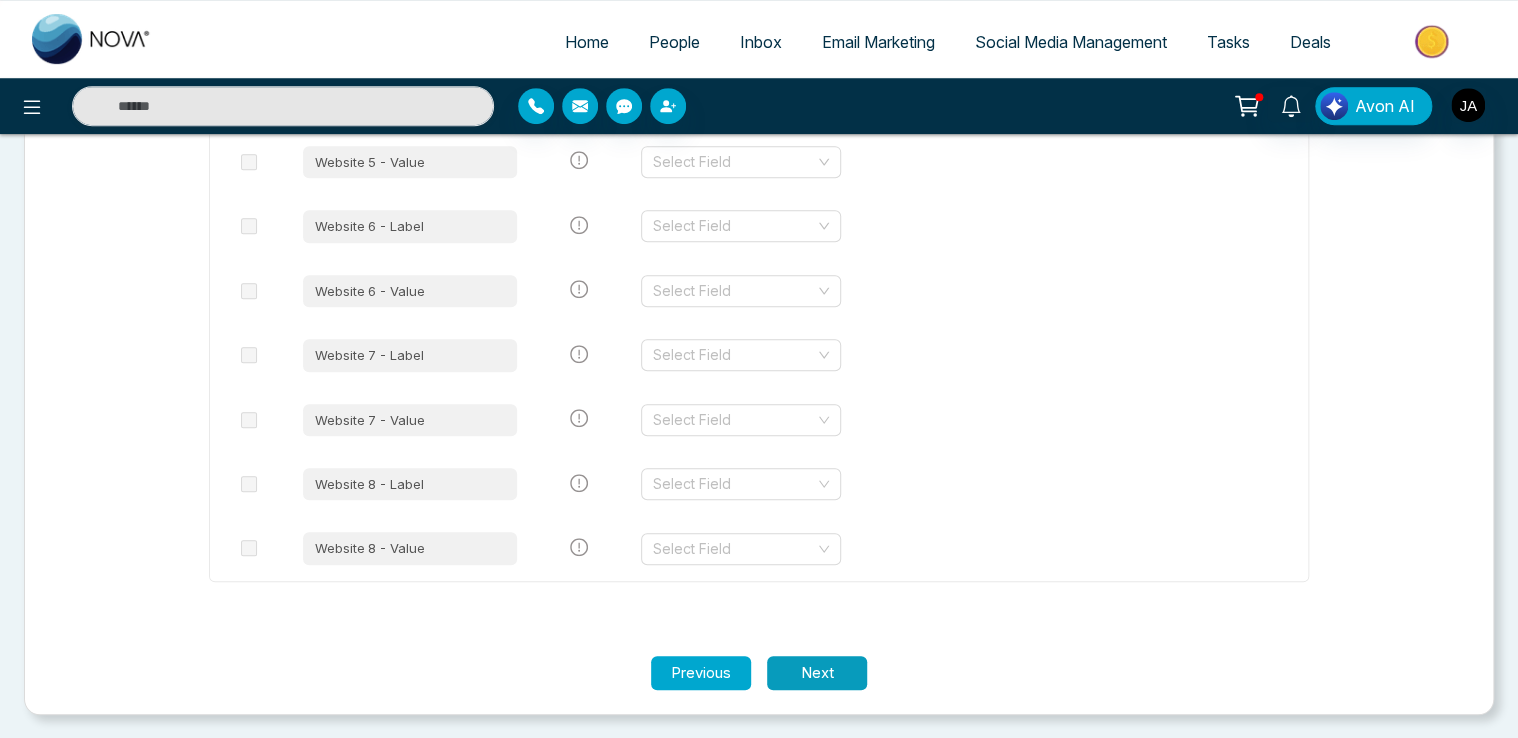 click on "Next" at bounding box center [817, 673] 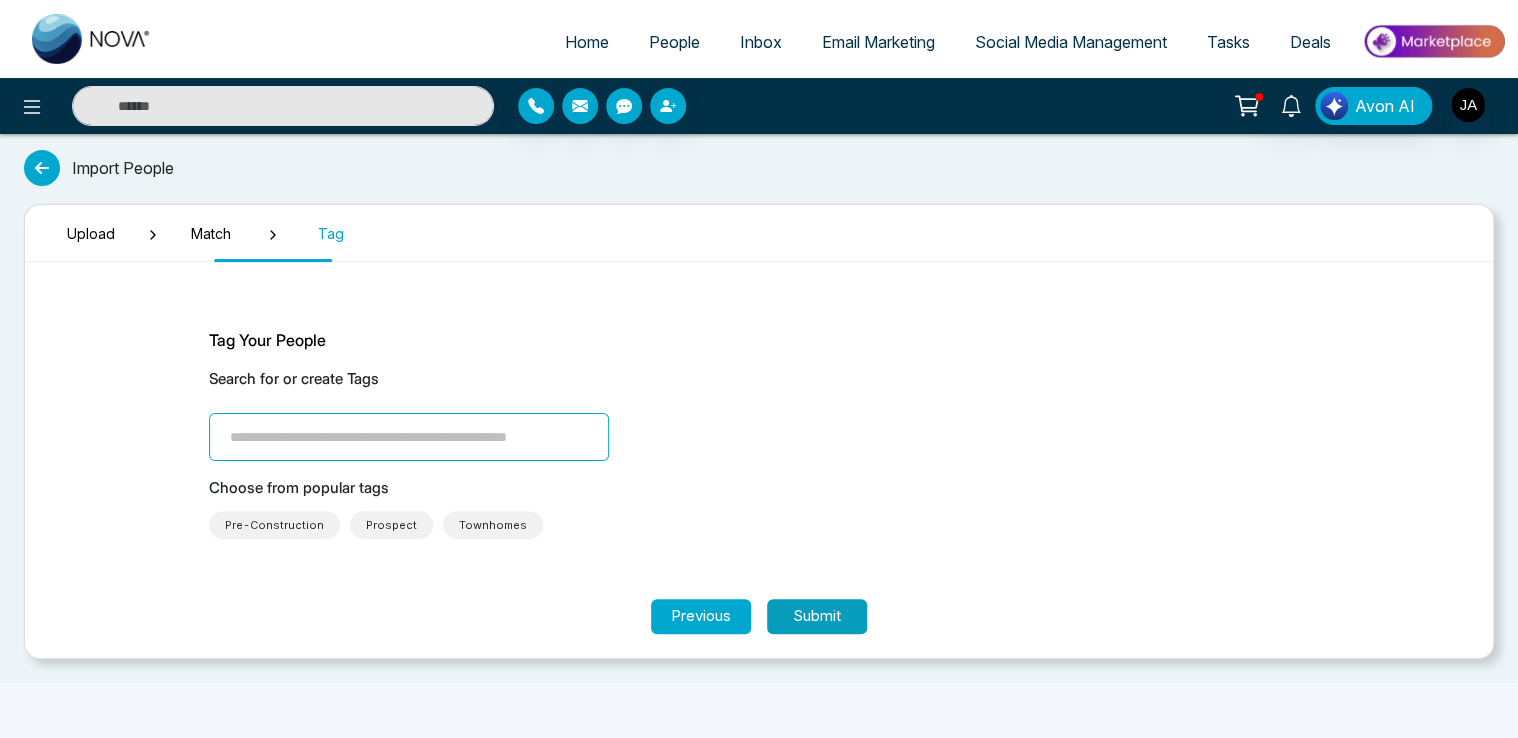 scroll, scrollTop: 0, scrollLeft: 0, axis: both 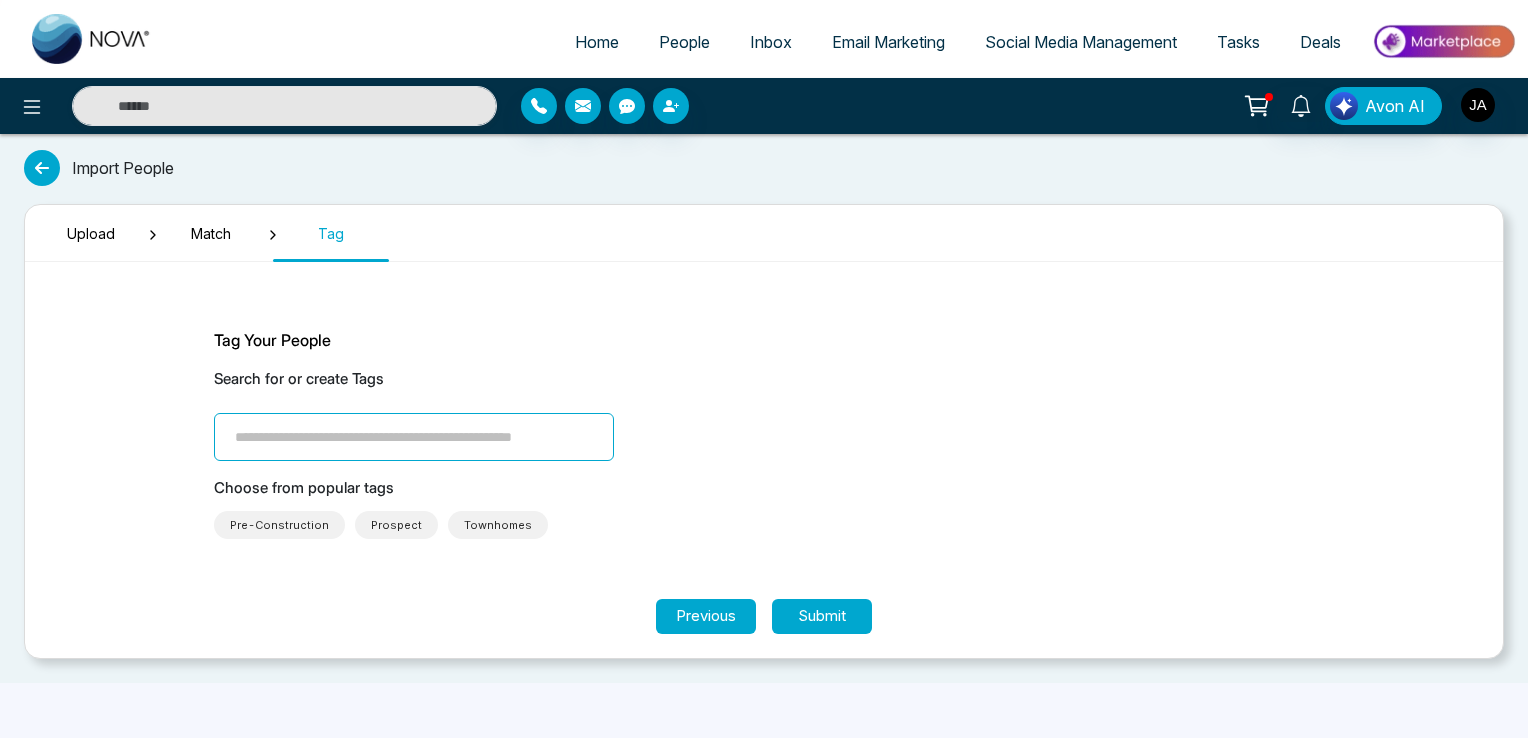 click on "Prospect" at bounding box center [396, 525] 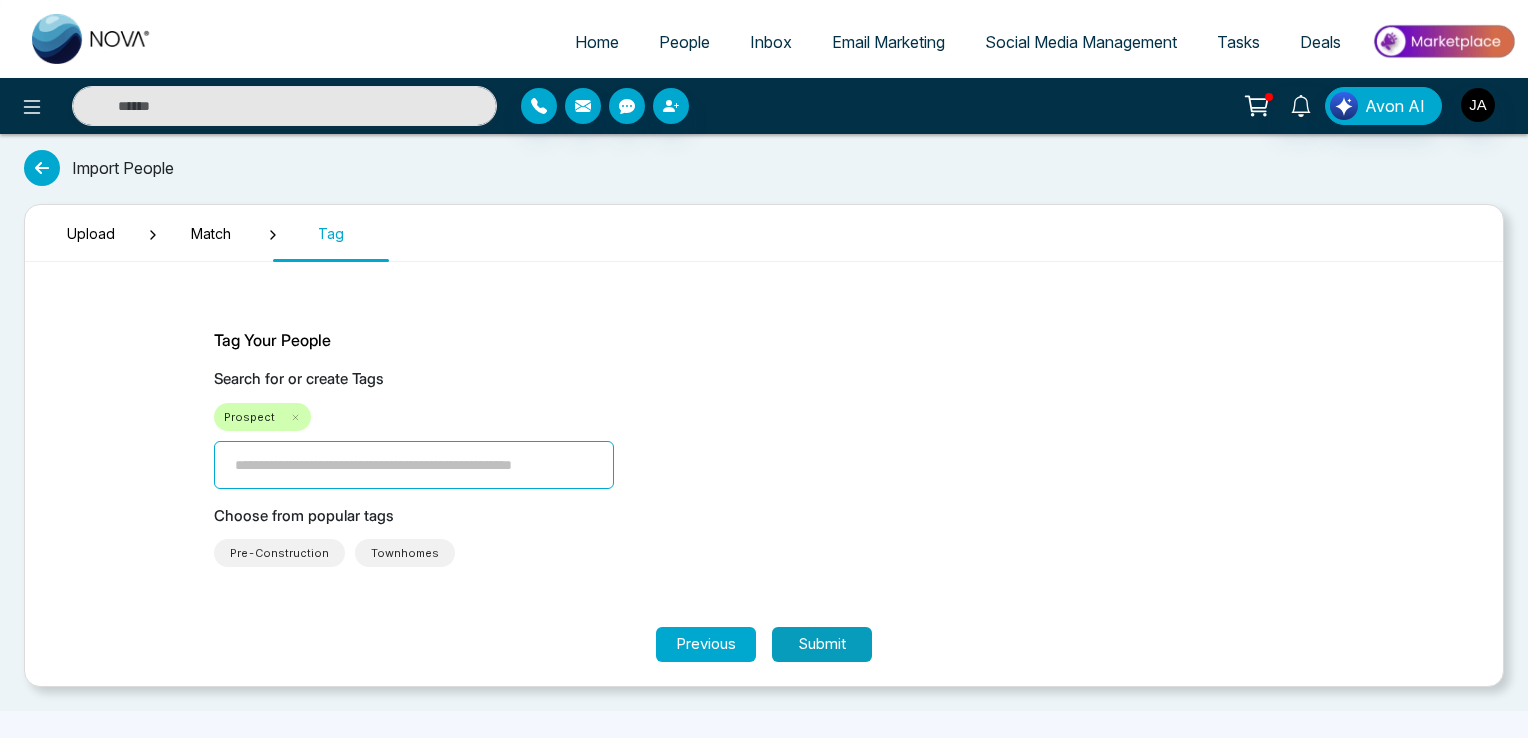 click on "Submit" at bounding box center [822, 644] 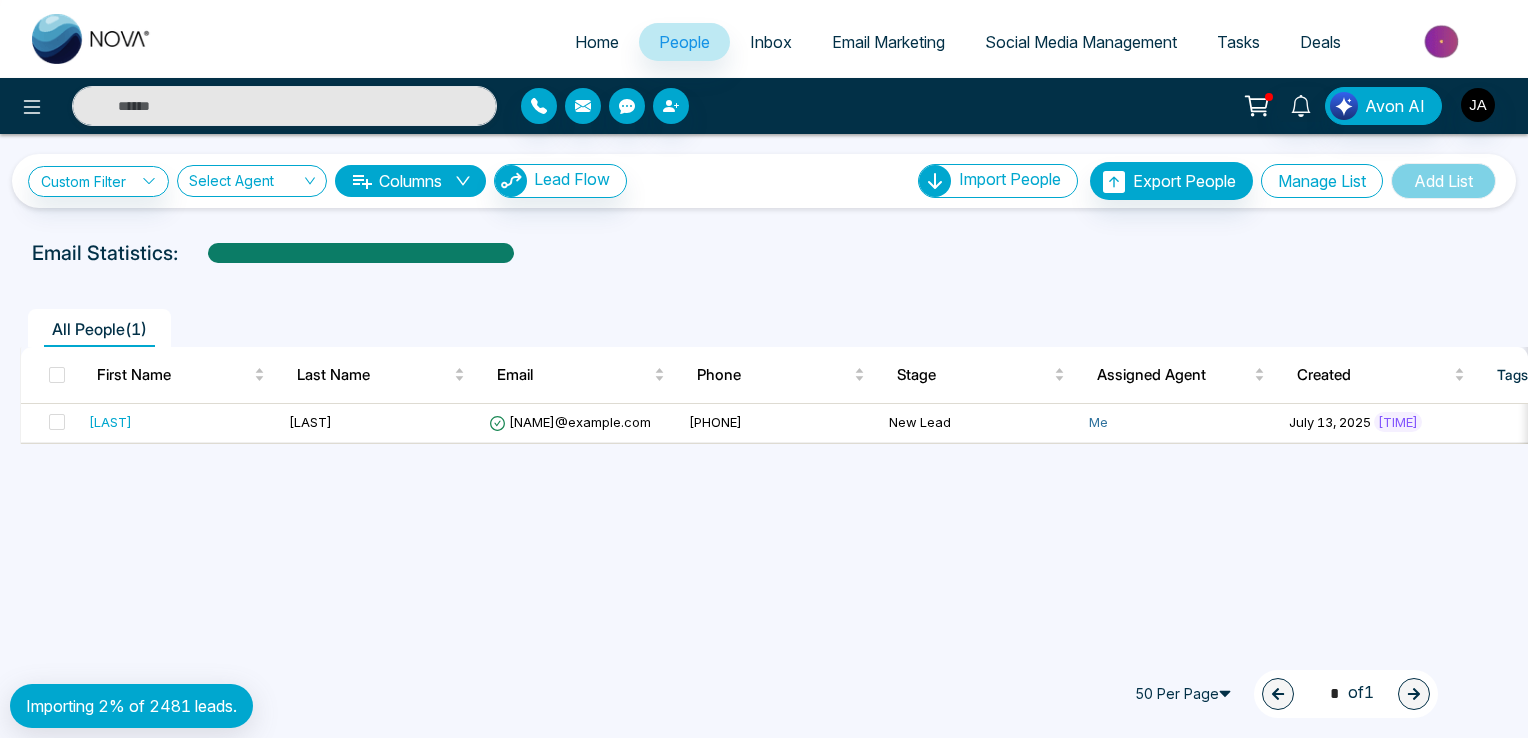 click on "Manage List" at bounding box center (1322, 181) 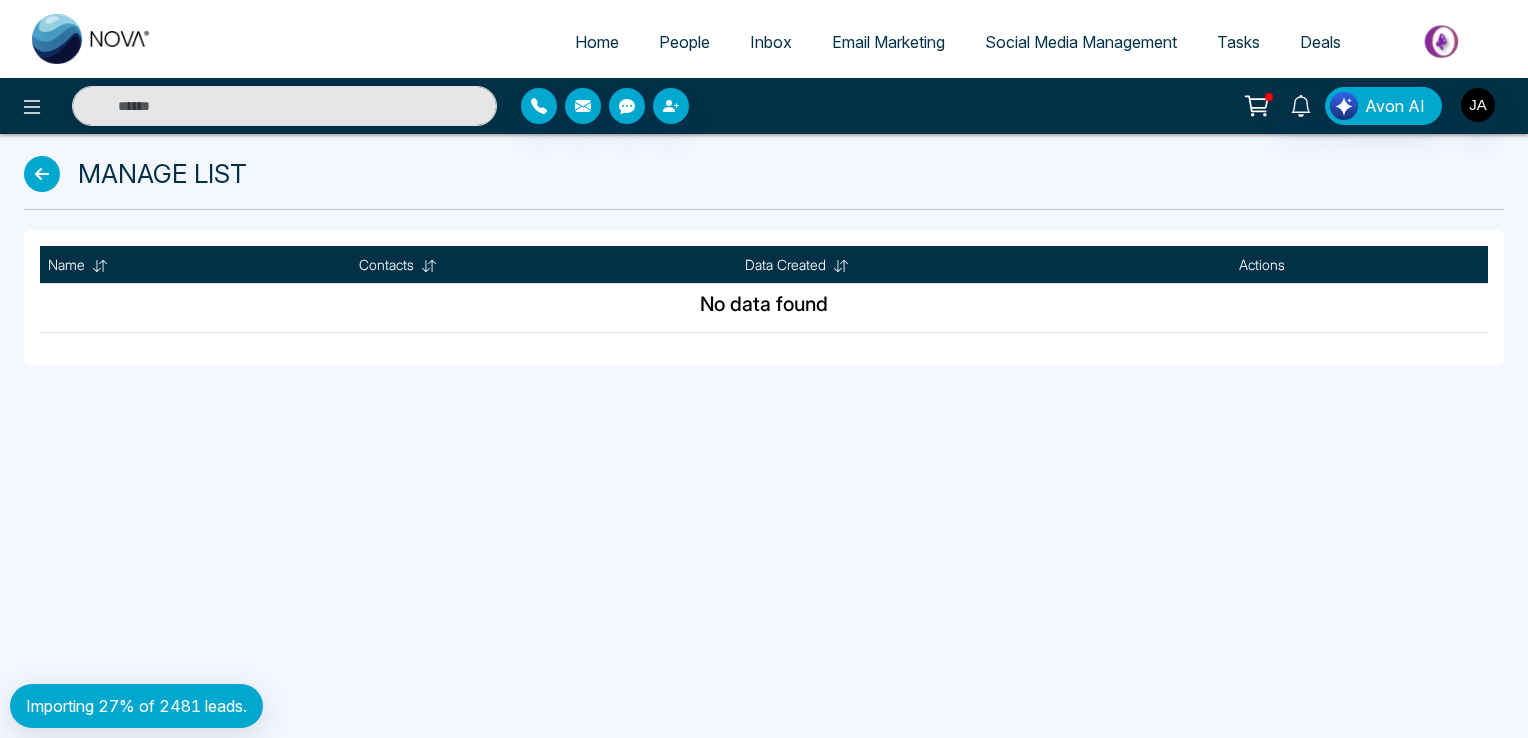 click on "No data found" at bounding box center (764, 304) 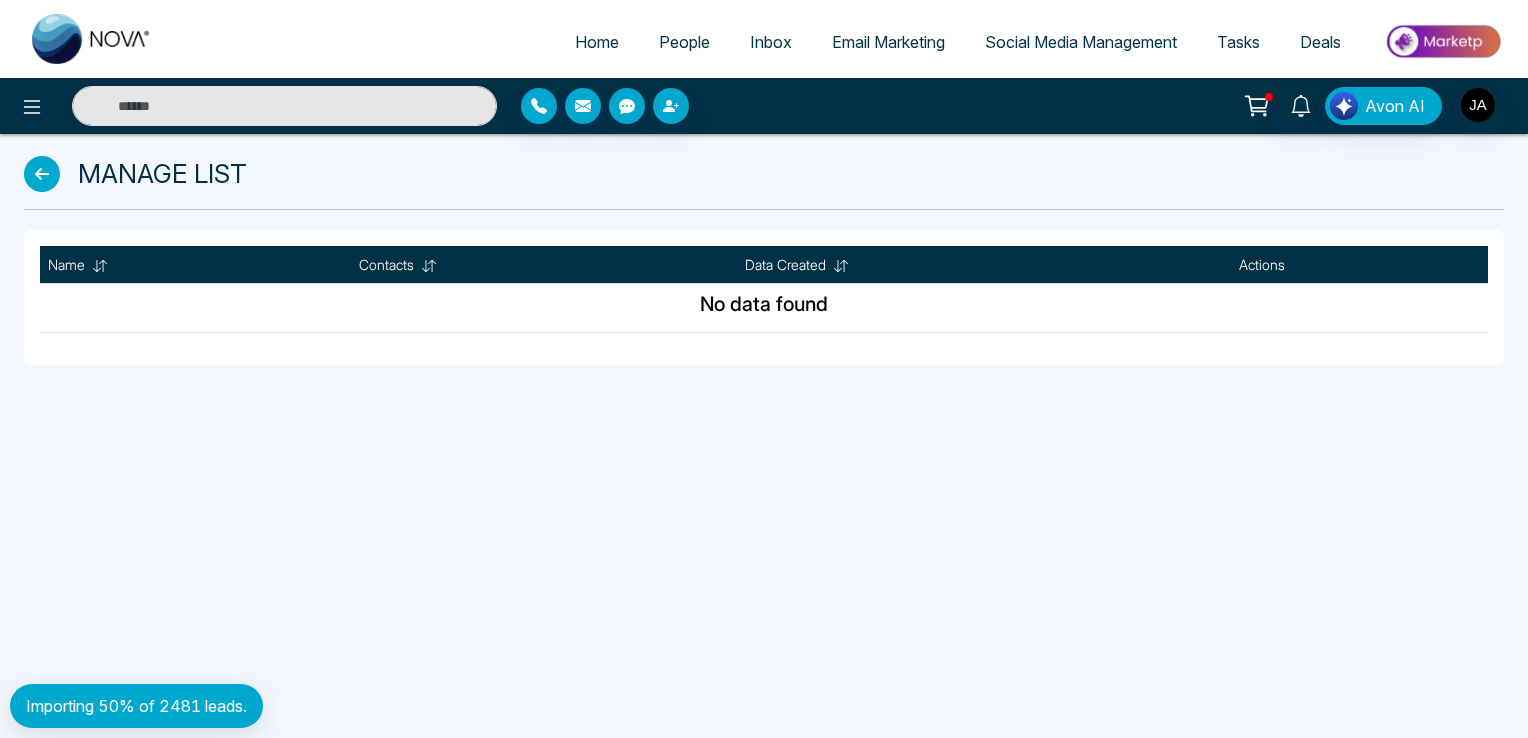 click on "People" at bounding box center [684, 42] 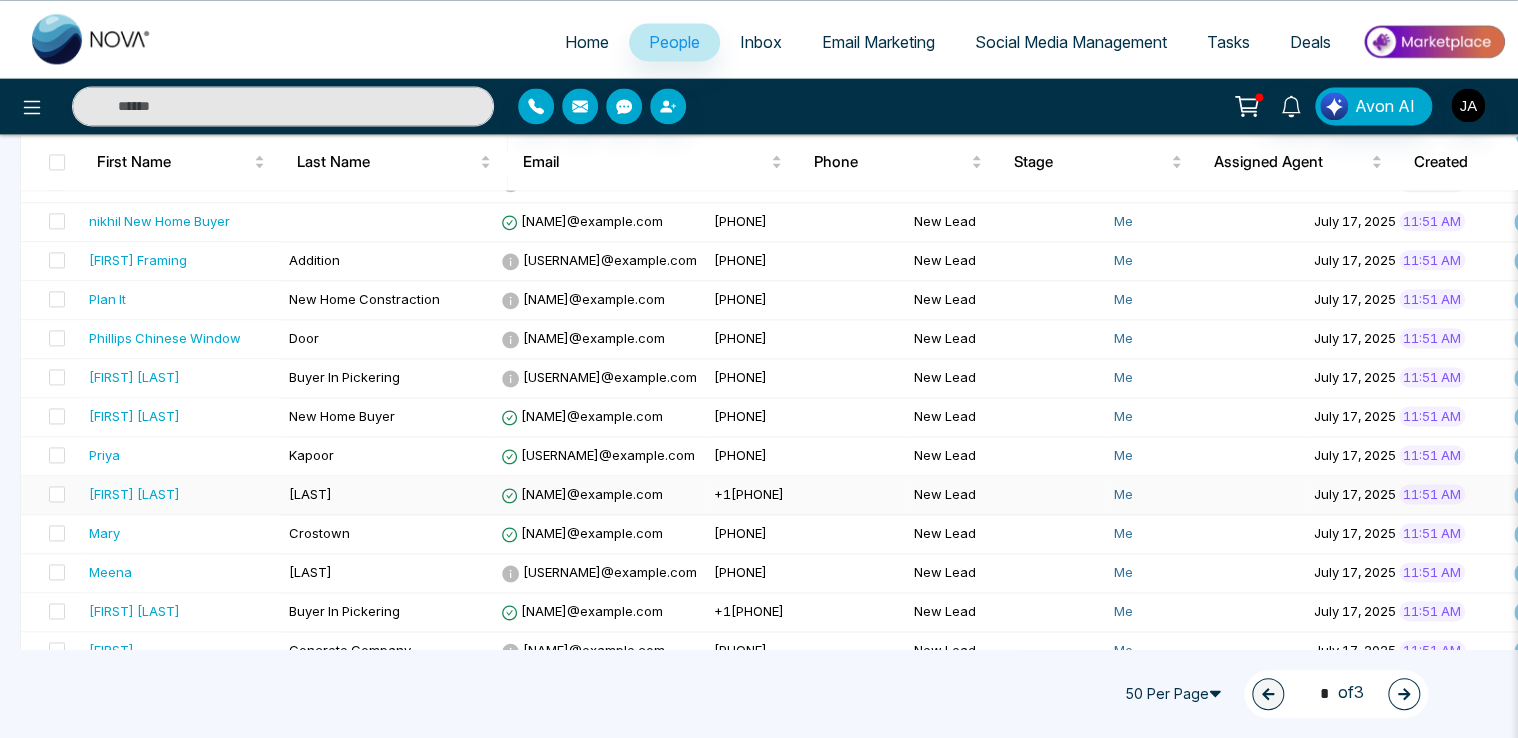 scroll, scrollTop: 1704, scrollLeft: 0, axis: vertical 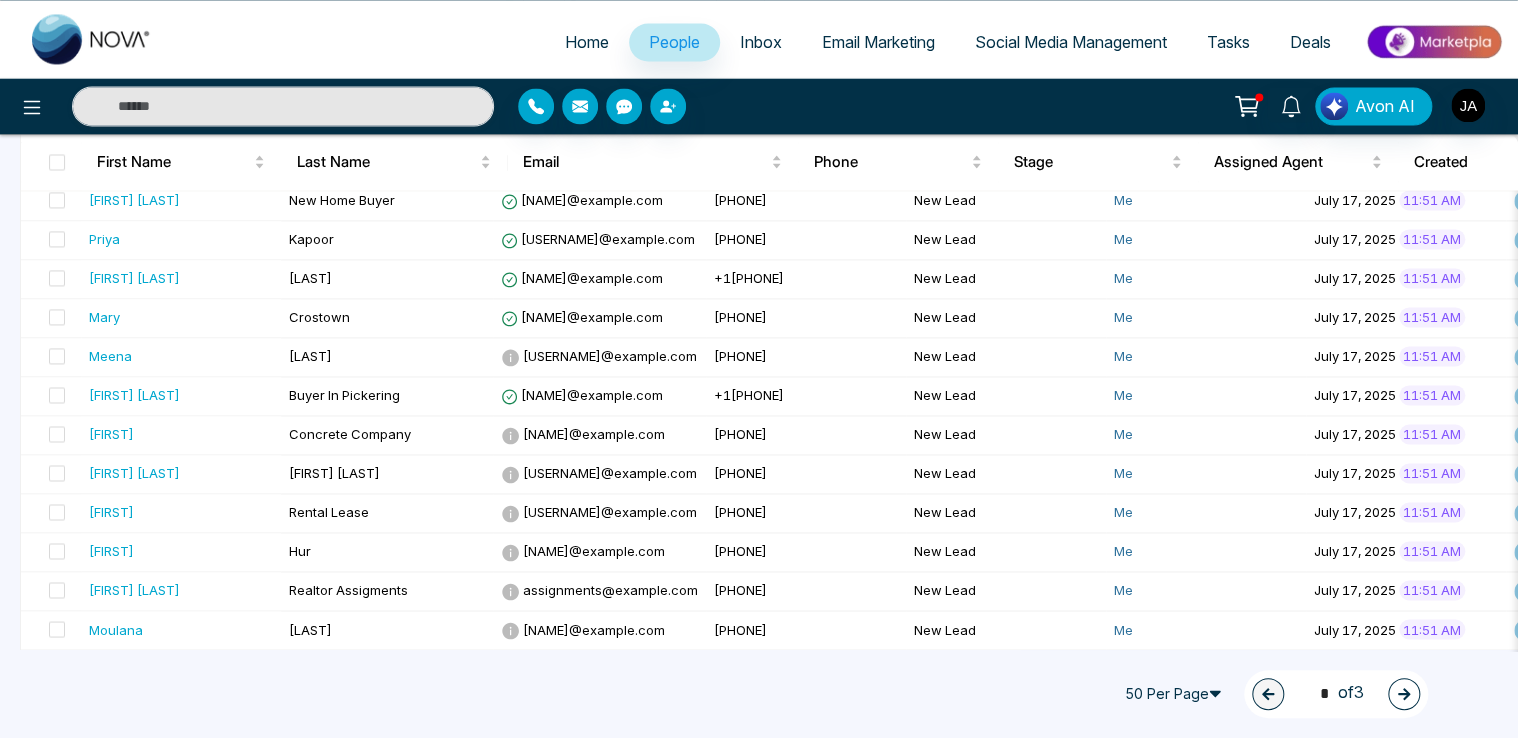 click at bounding box center [1404, 694] 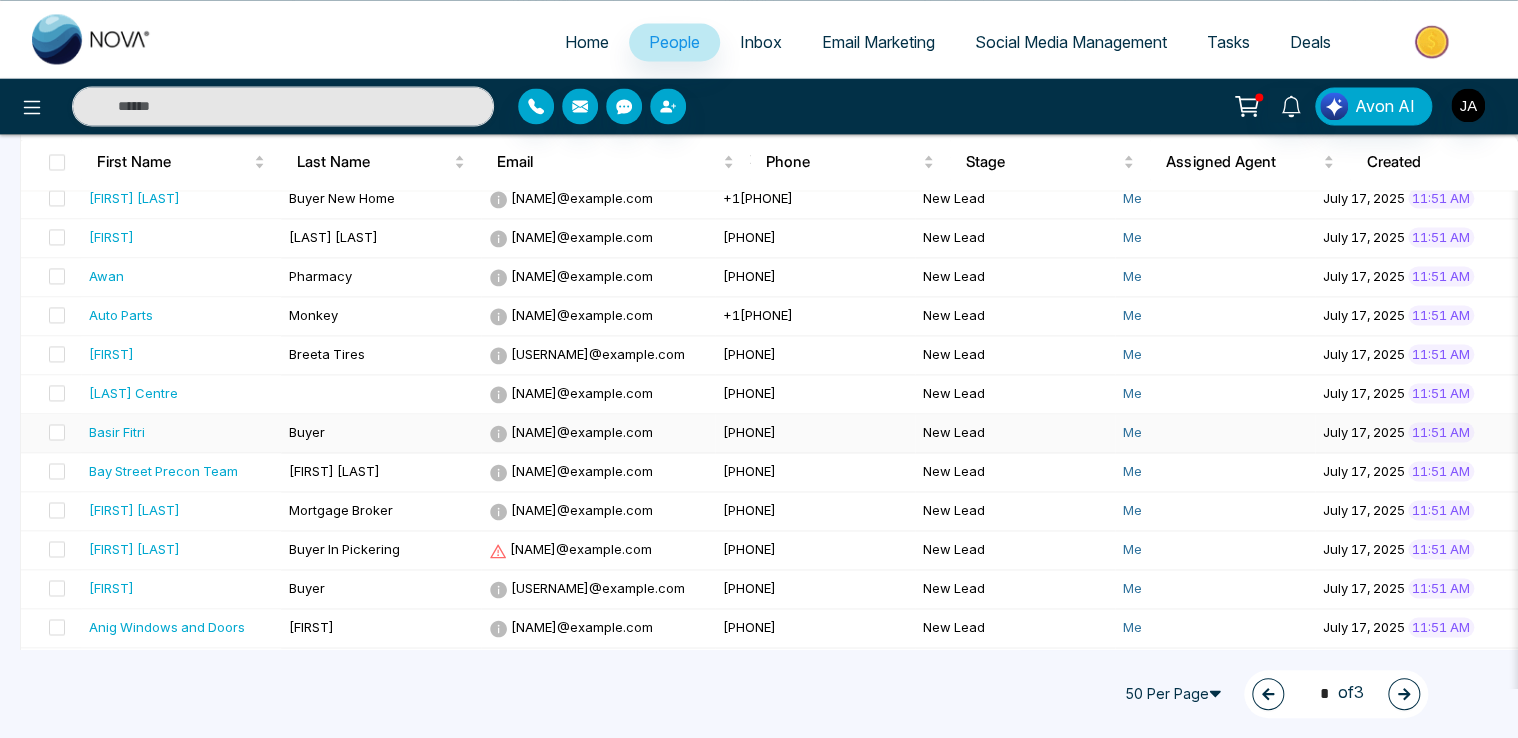scroll, scrollTop: 1704, scrollLeft: 0, axis: vertical 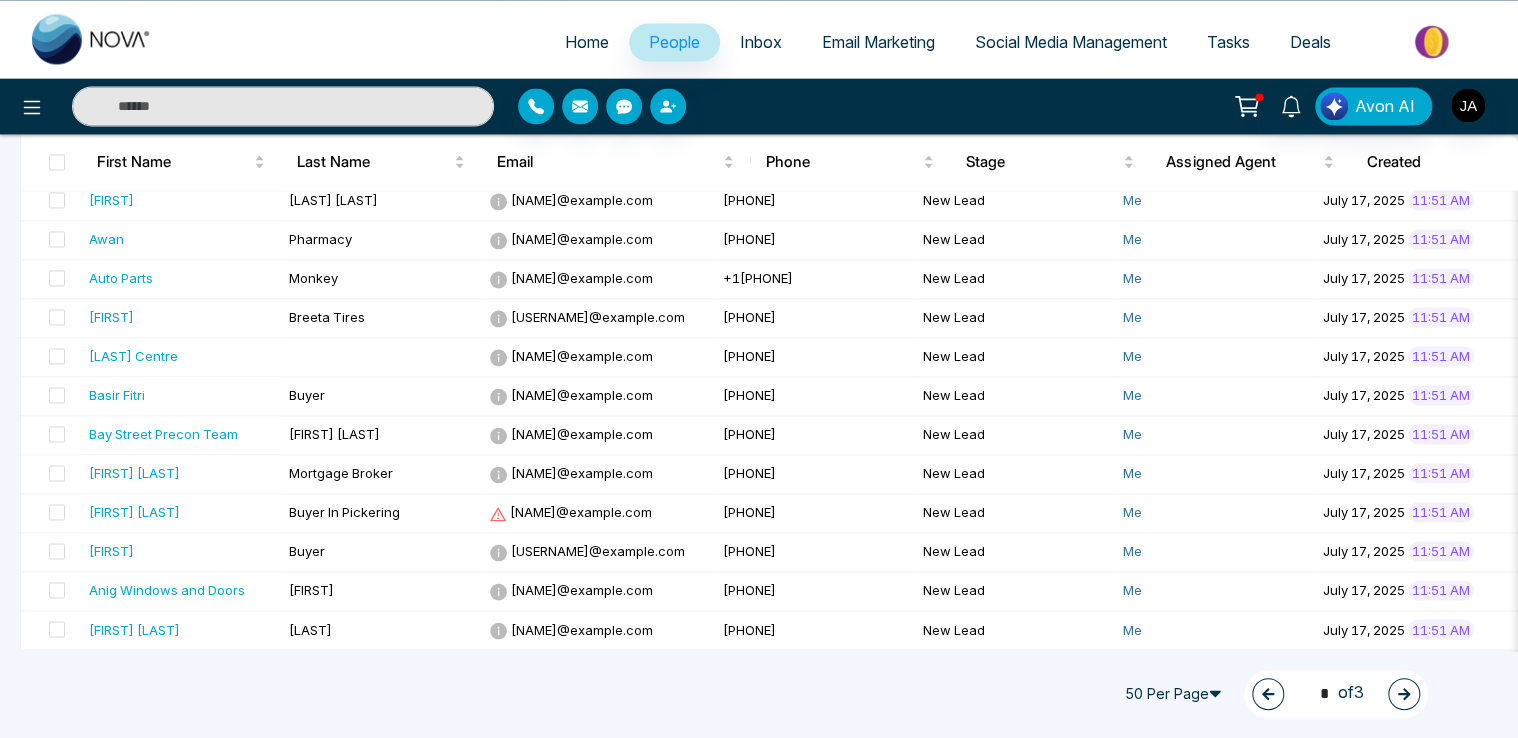 click 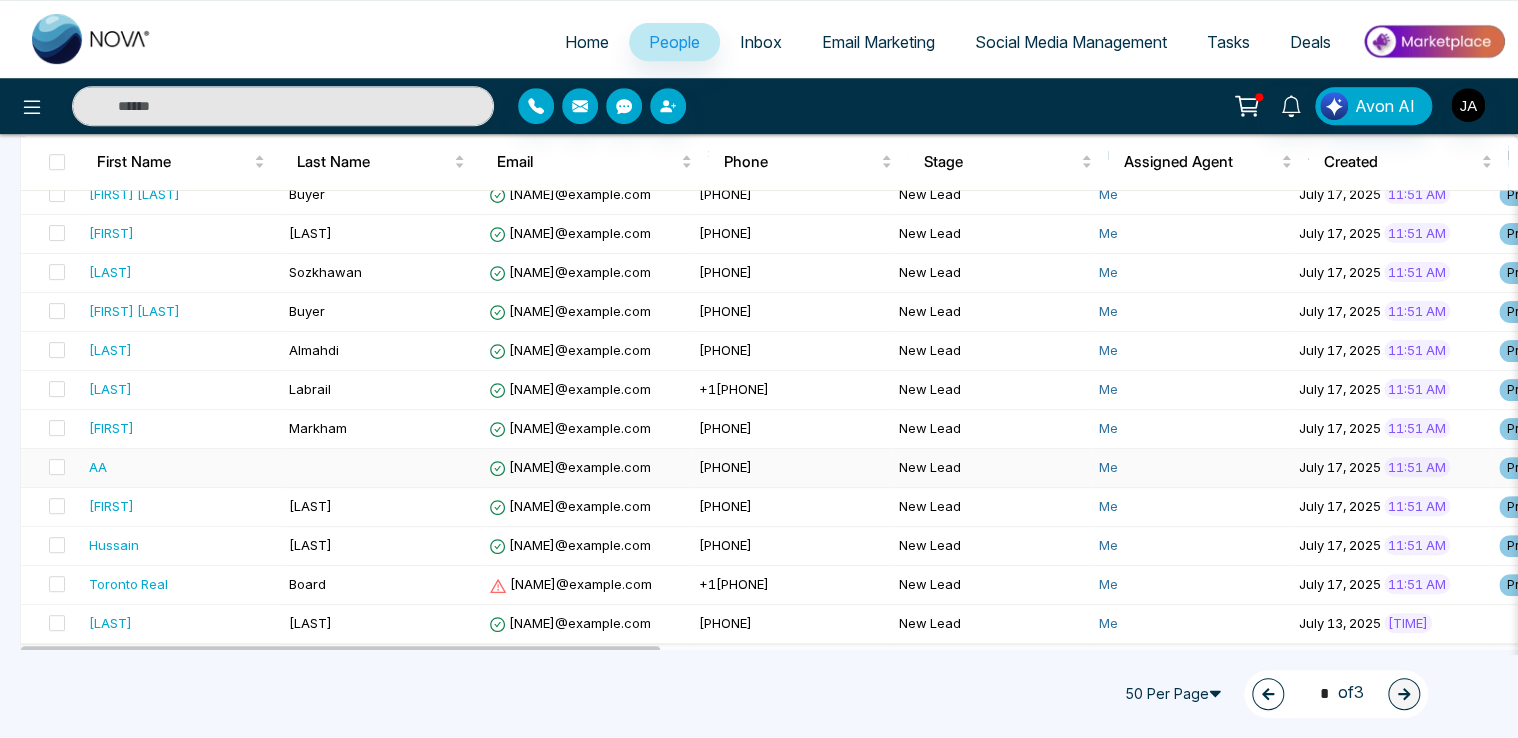 scroll, scrollTop: 0, scrollLeft: 0, axis: both 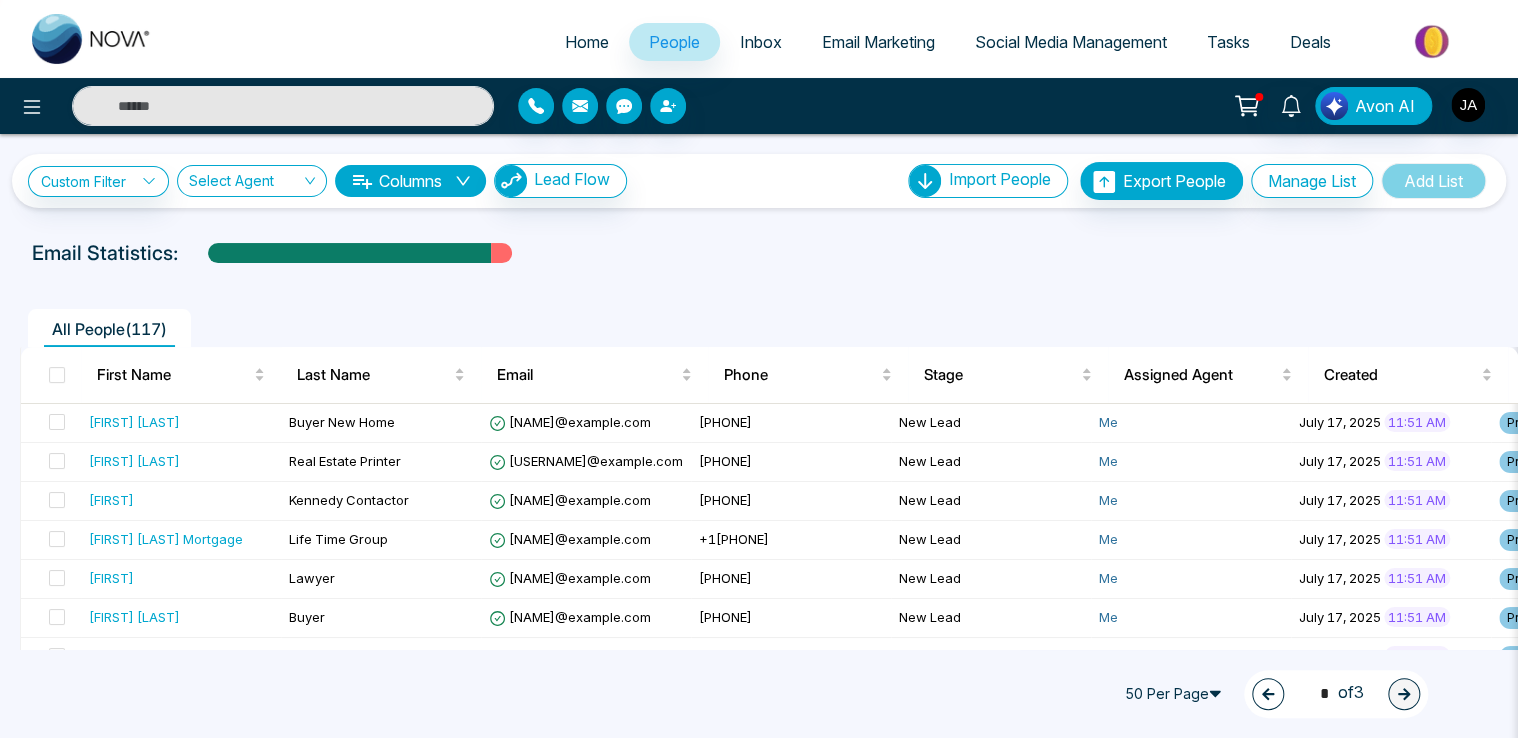 click 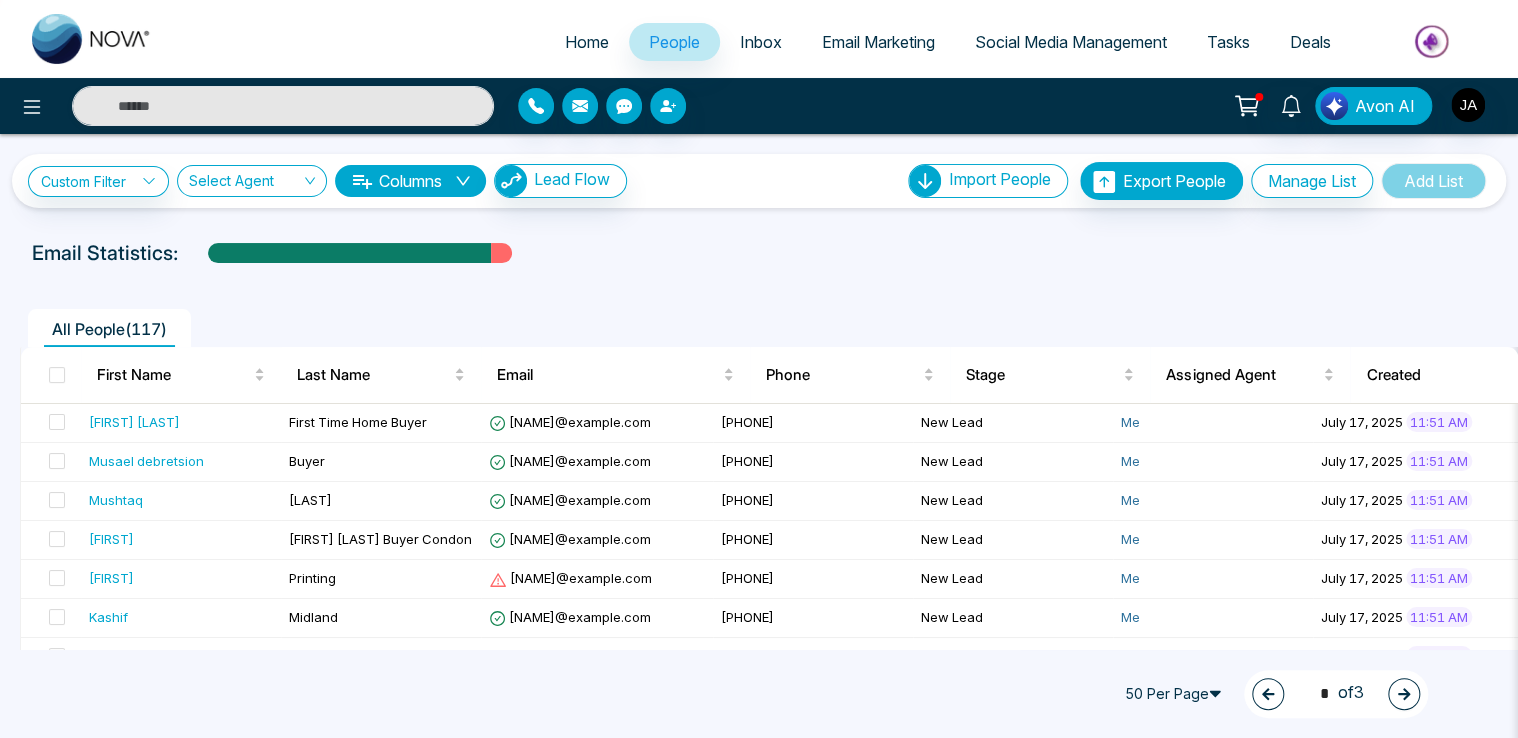 click at bounding box center (1268, 694) 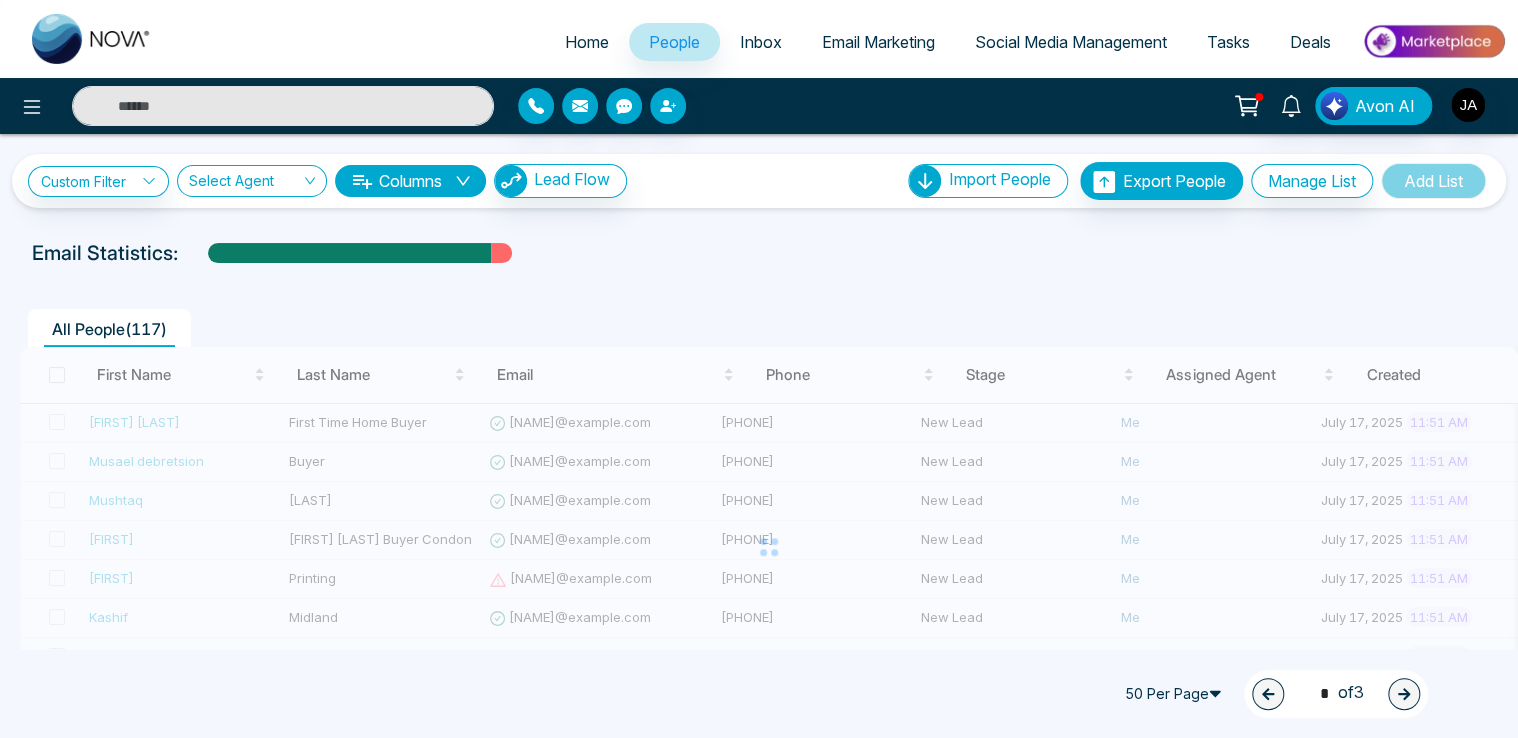 type on "*" 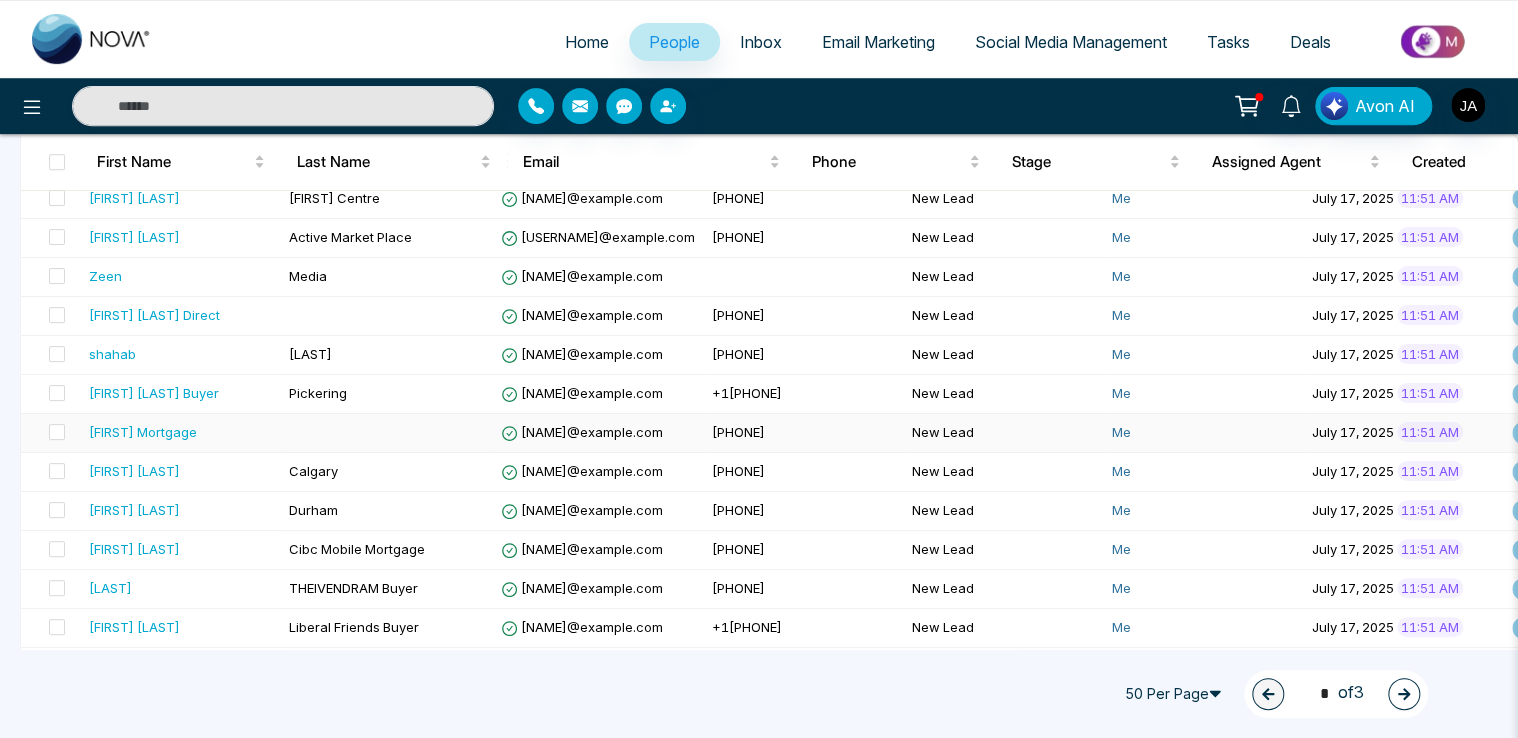scroll, scrollTop: 0, scrollLeft: 0, axis: both 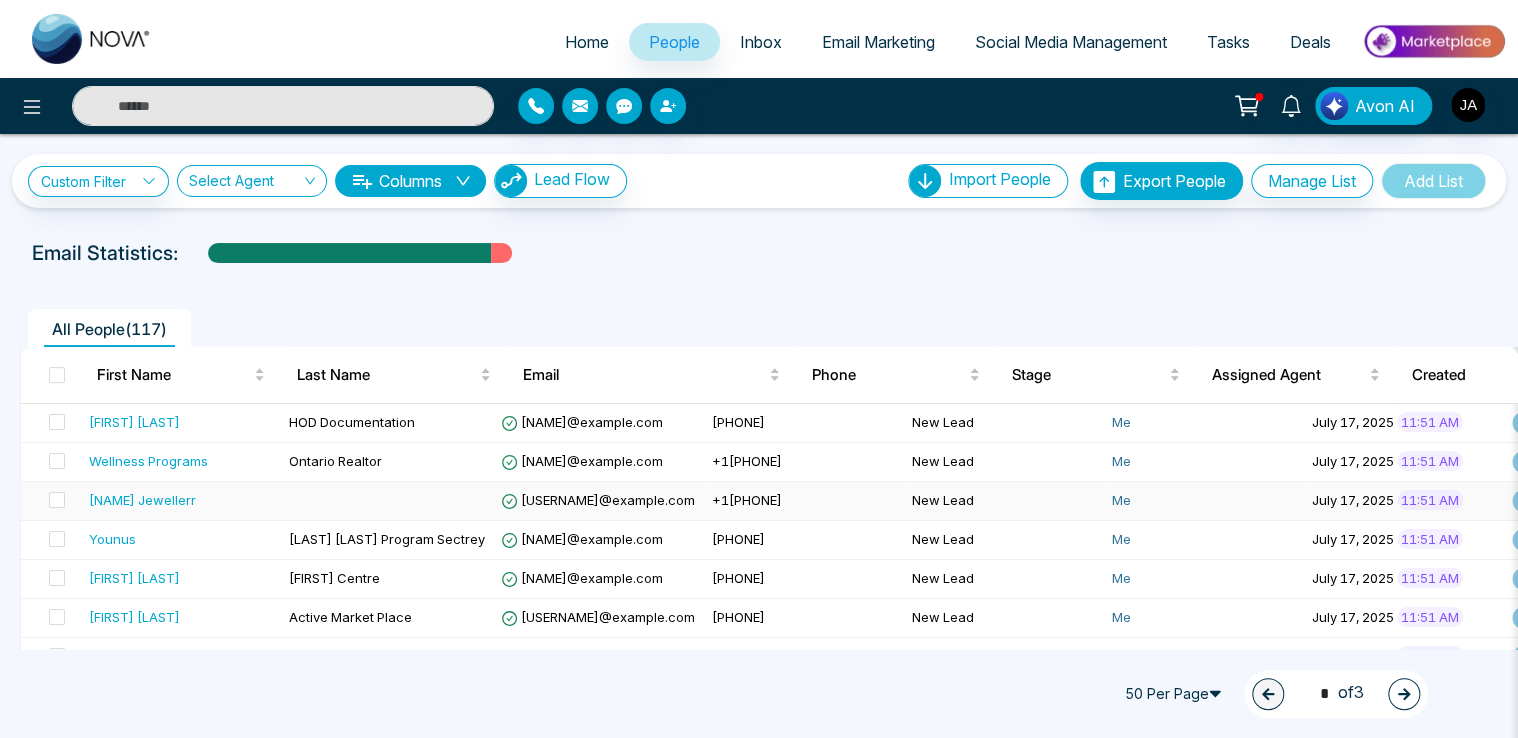 click on "+1[PHONE]" at bounding box center [804, 501] 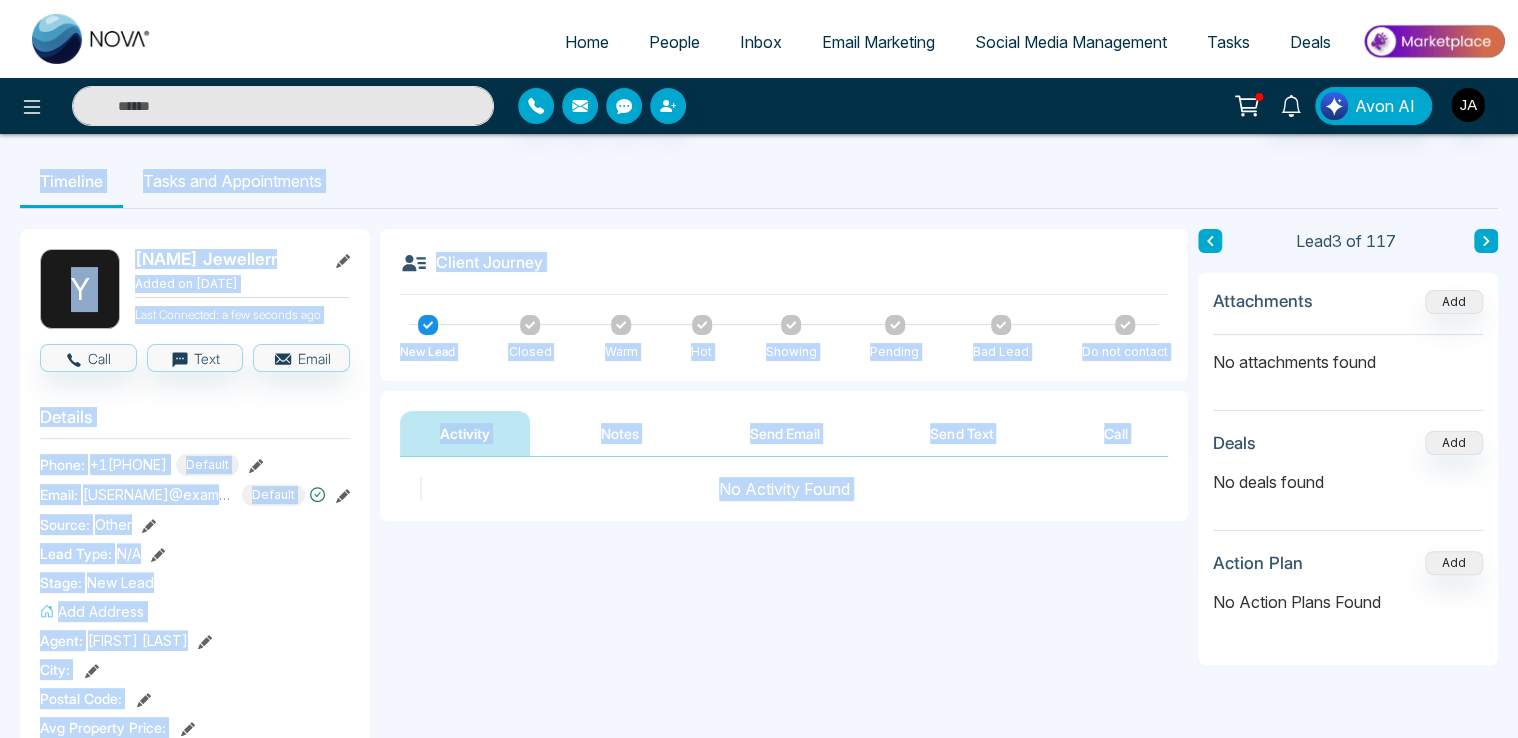 click on "**********" at bounding box center [784, 657] 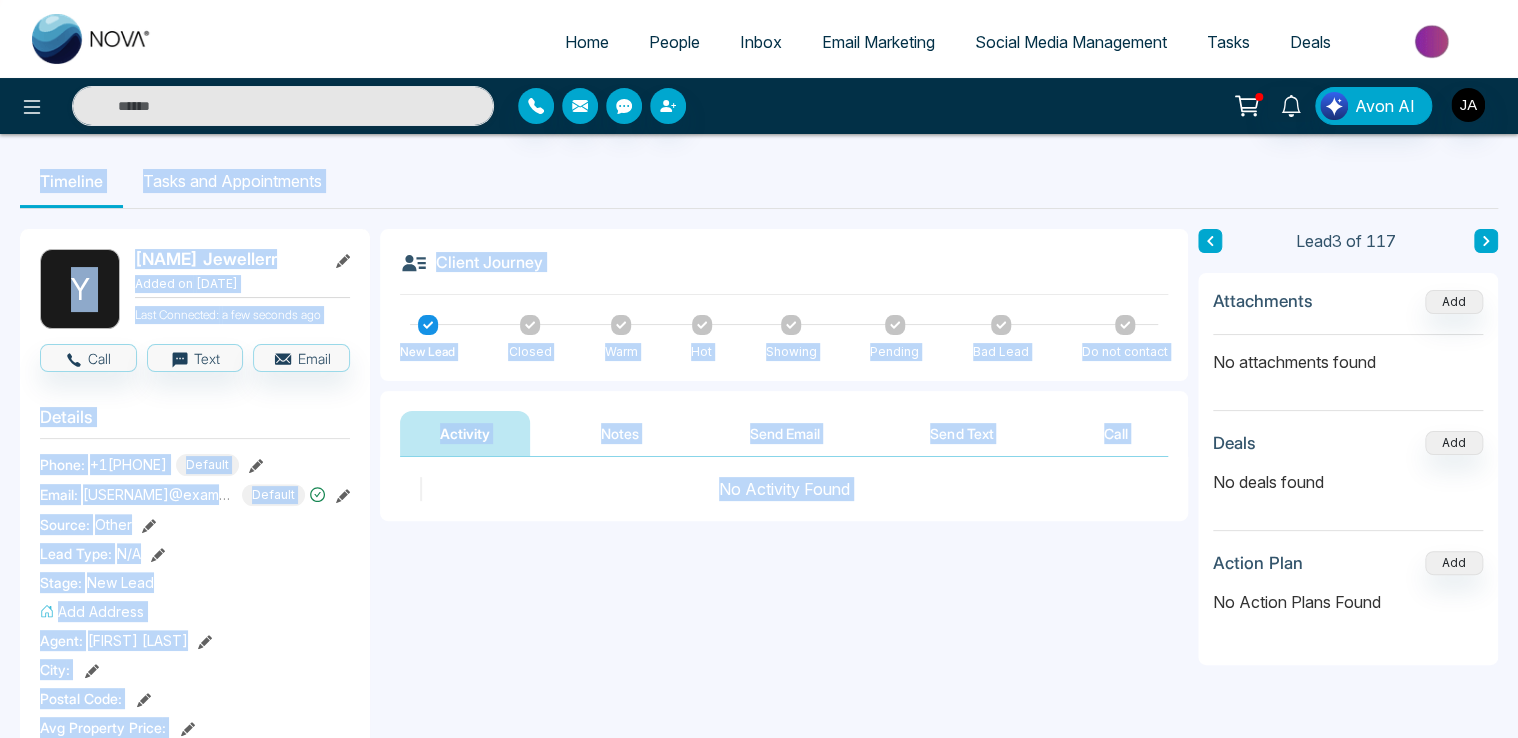click on "Timeline Tasks and Appointments" at bounding box center [759, 181] 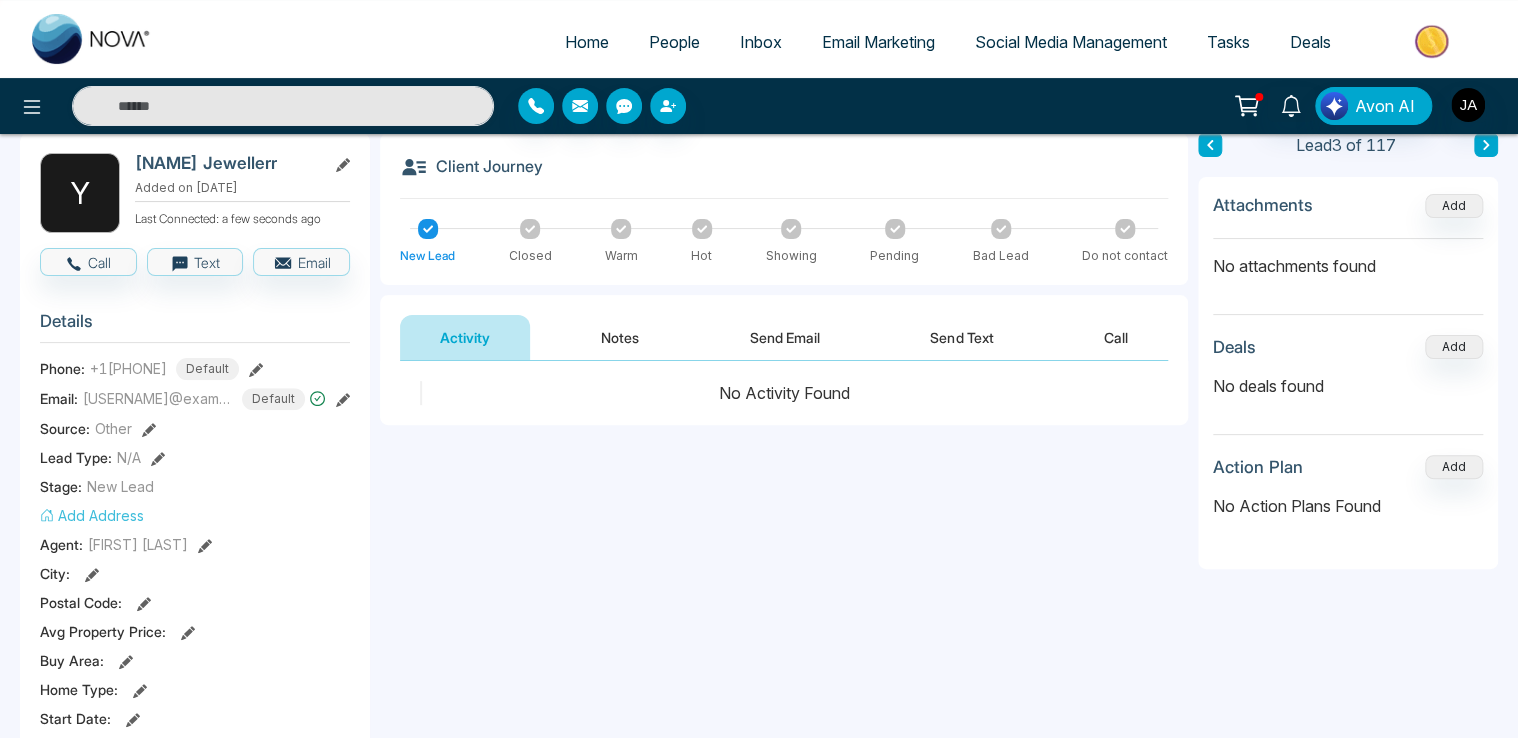 scroll, scrollTop: 0, scrollLeft: 0, axis: both 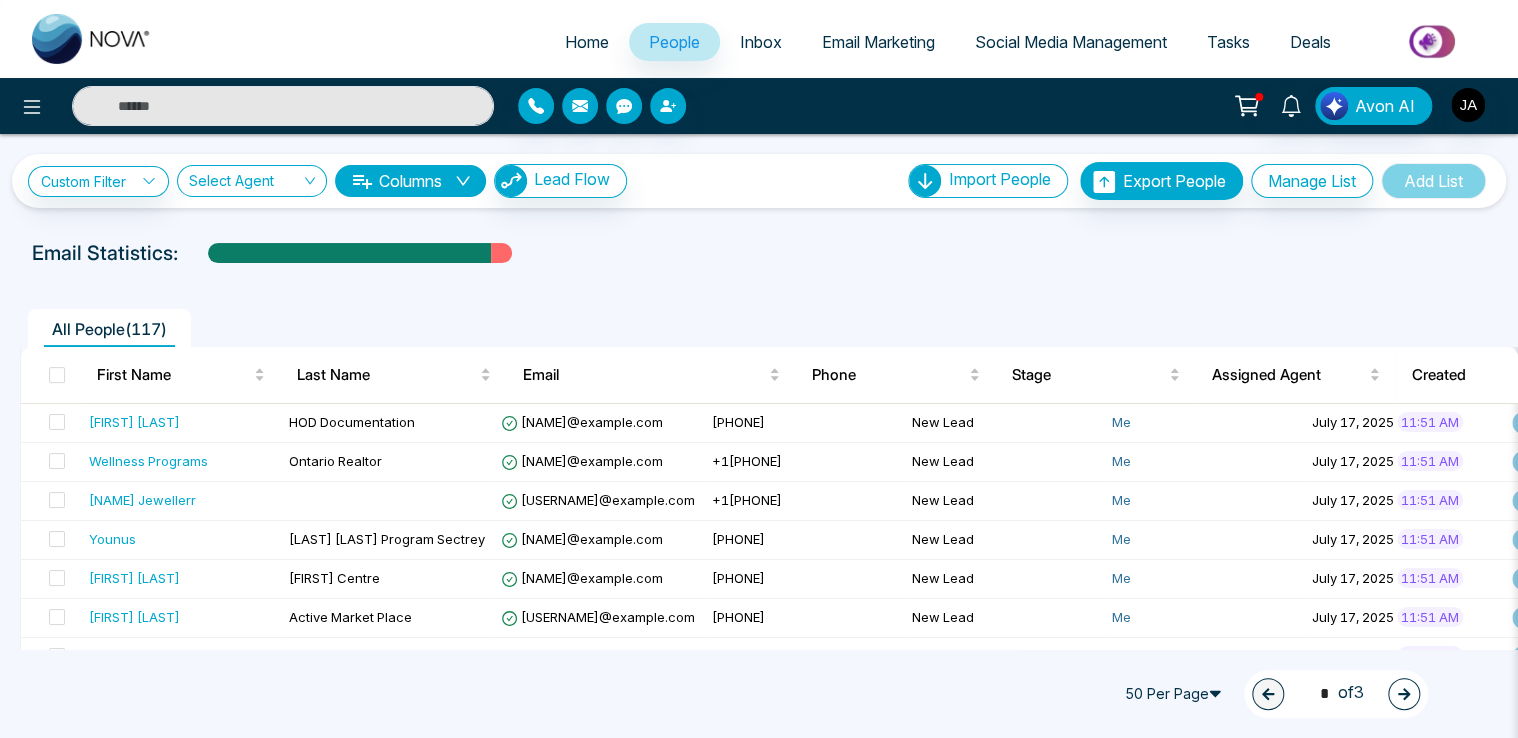 click on "All People  ( 117 )" at bounding box center [109, 329] 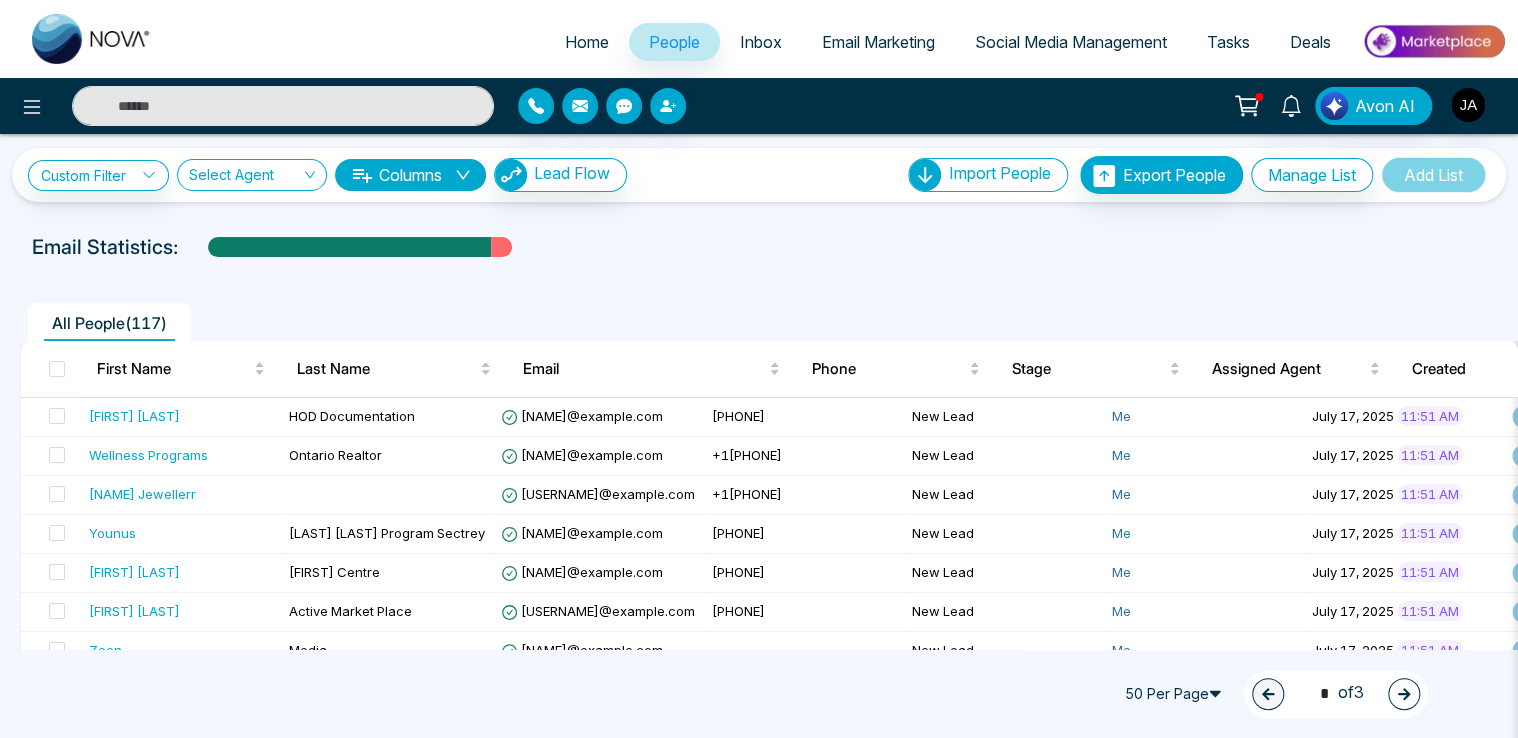 scroll, scrollTop: 0, scrollLeft: 0, axis: both 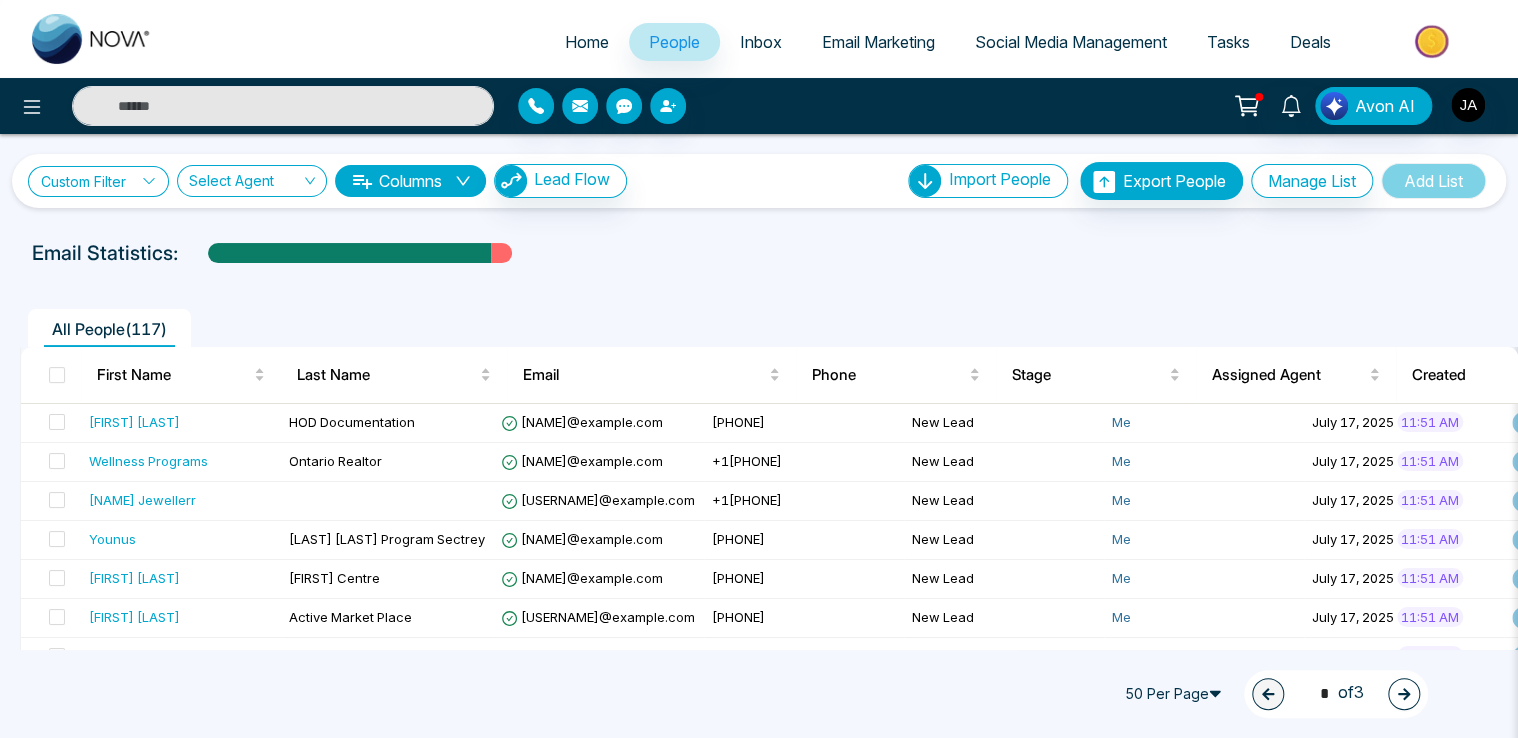 click 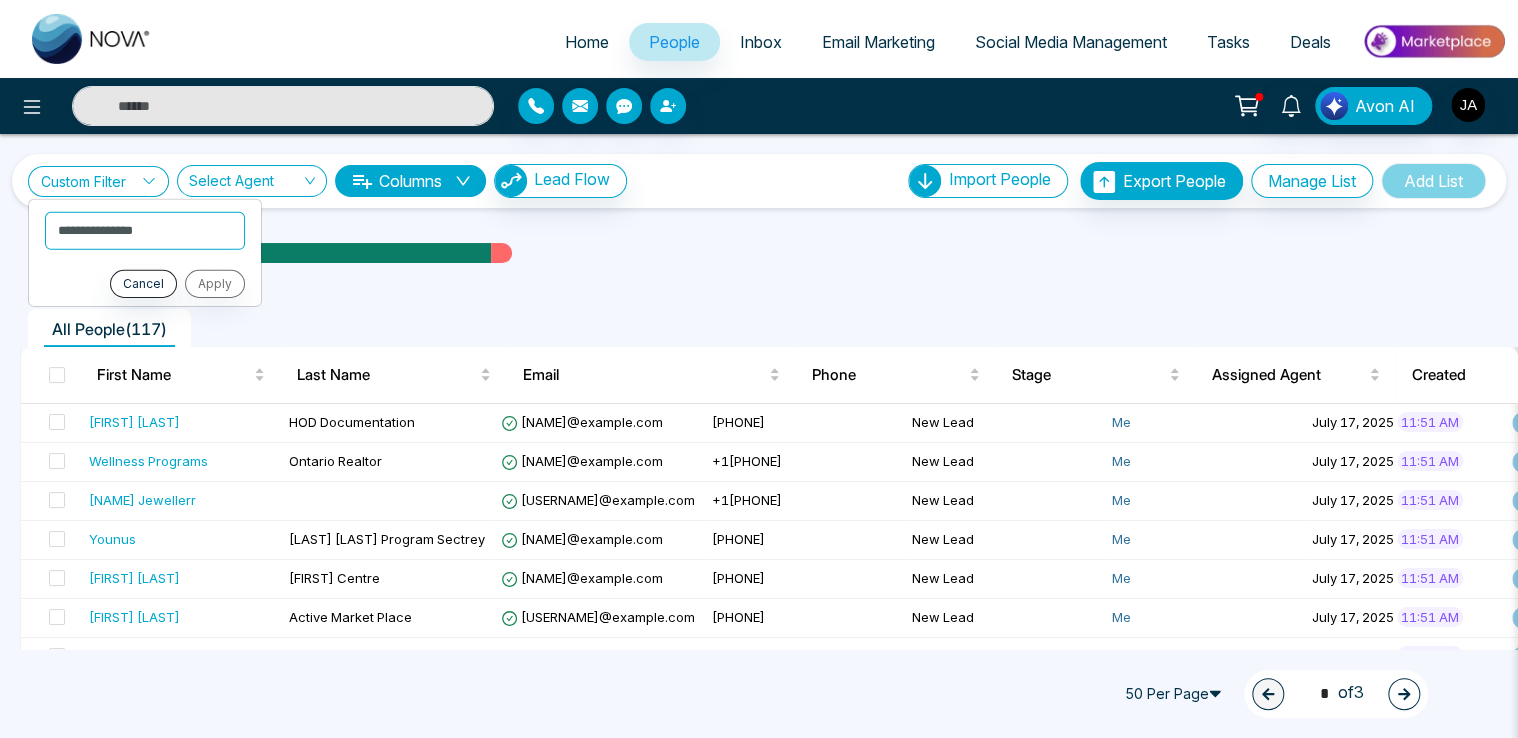 click 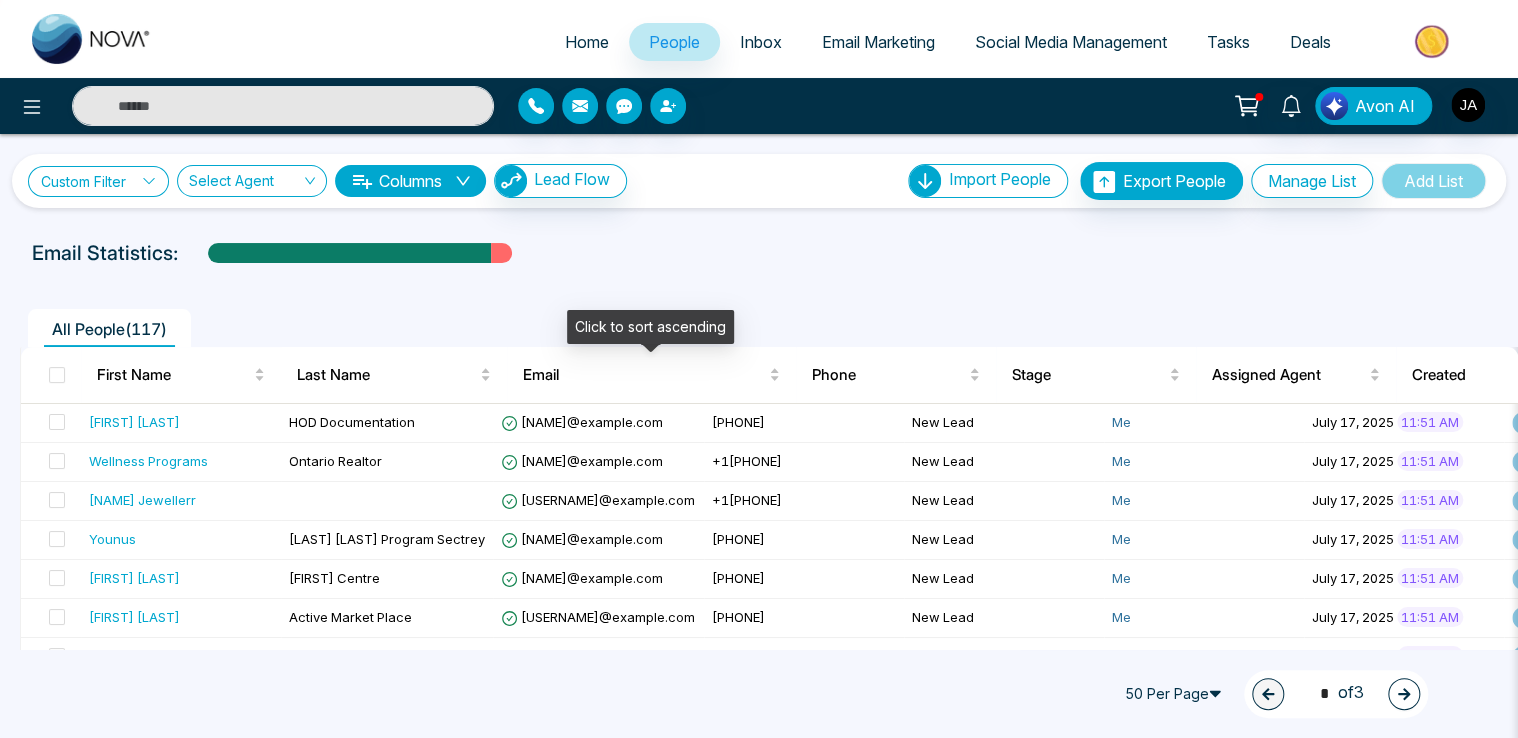 scroll, scrollTop: 0, scrollLeft: 0, axis: both 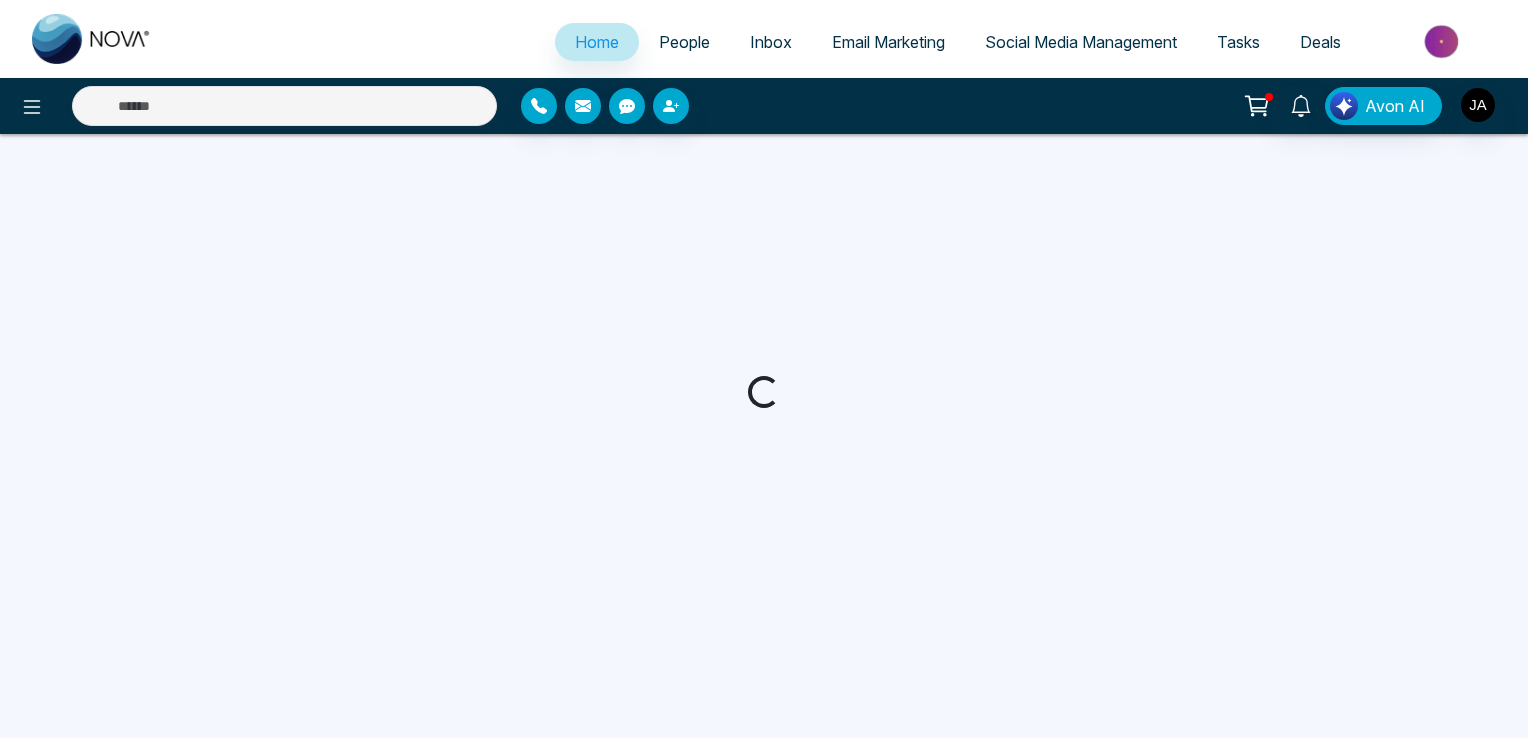 select on "*" 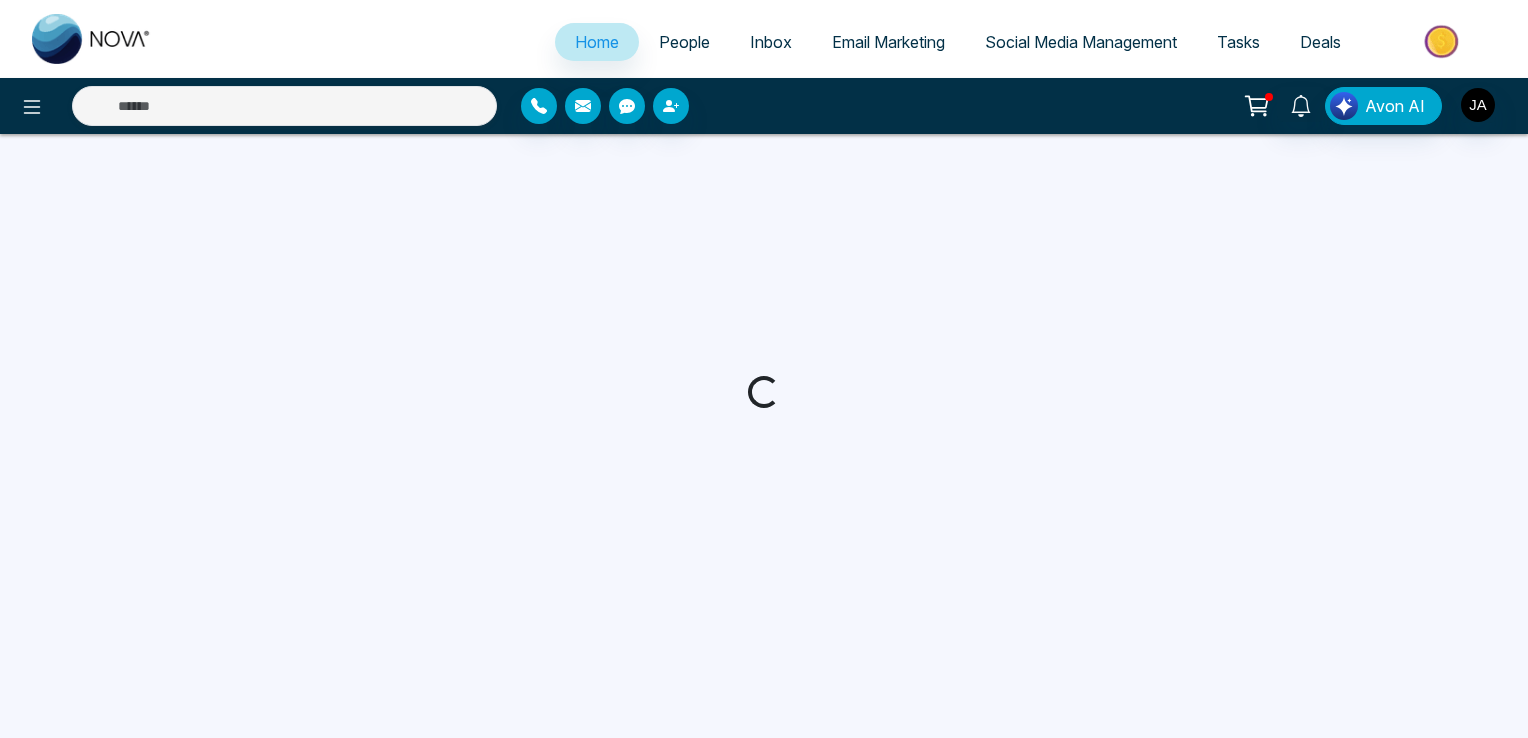 select on "*" 